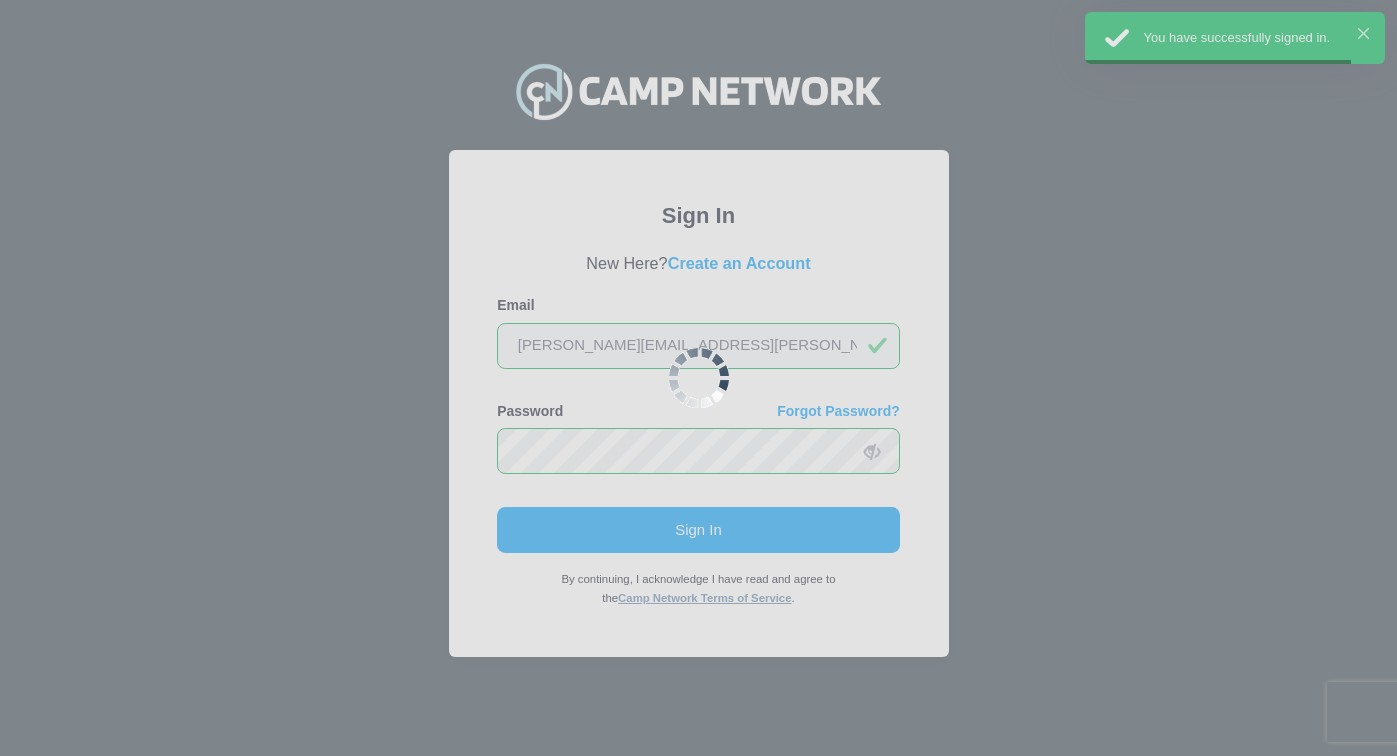 scroll, scrollTop: 0, scrollLeft: 0, axis: both 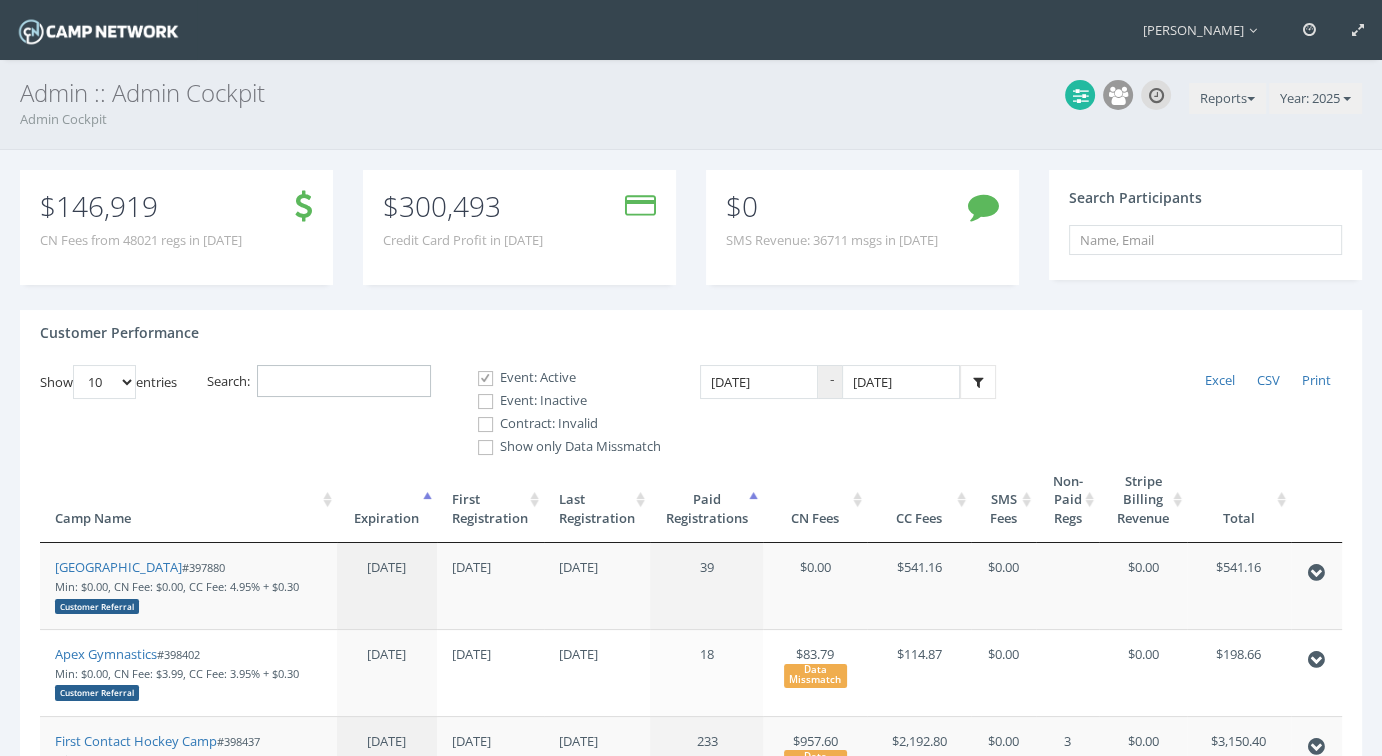 click on "Search:" at bounding box center [344, 381] 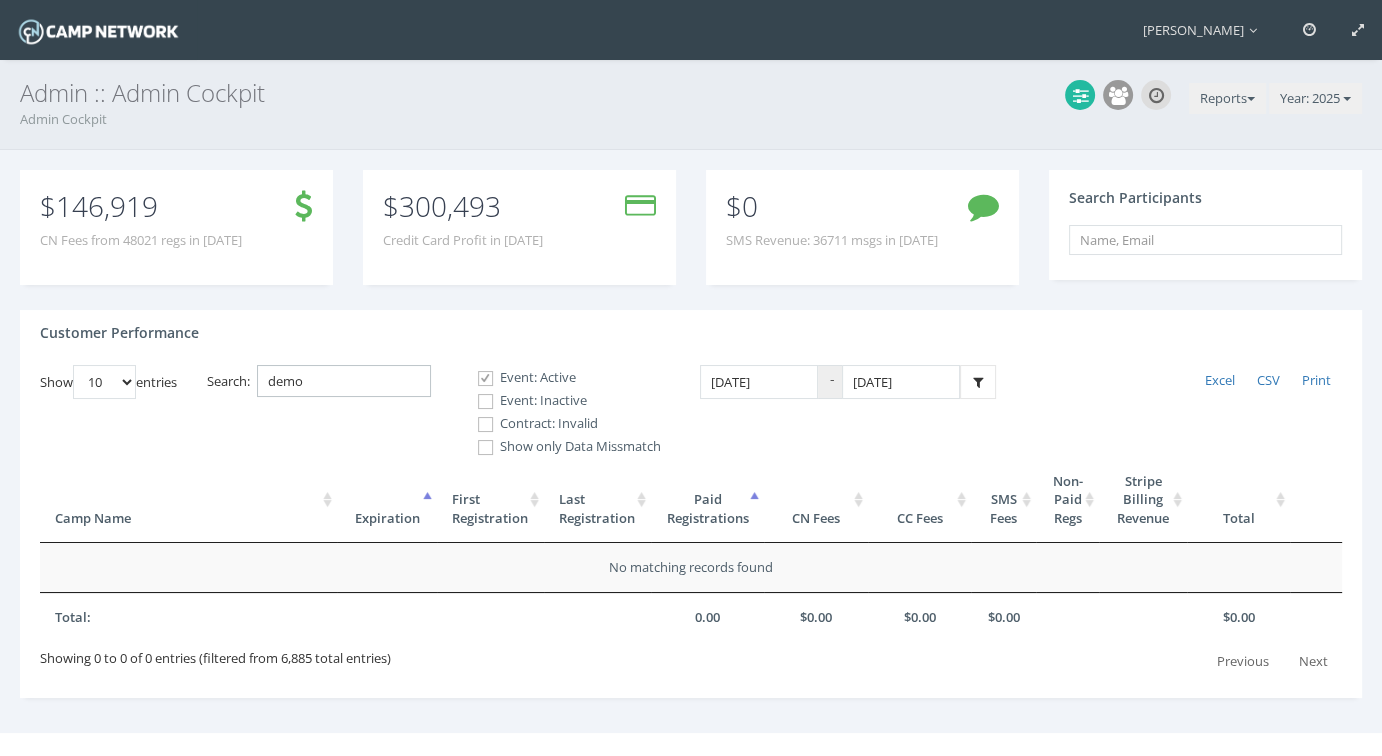 type on "demo" 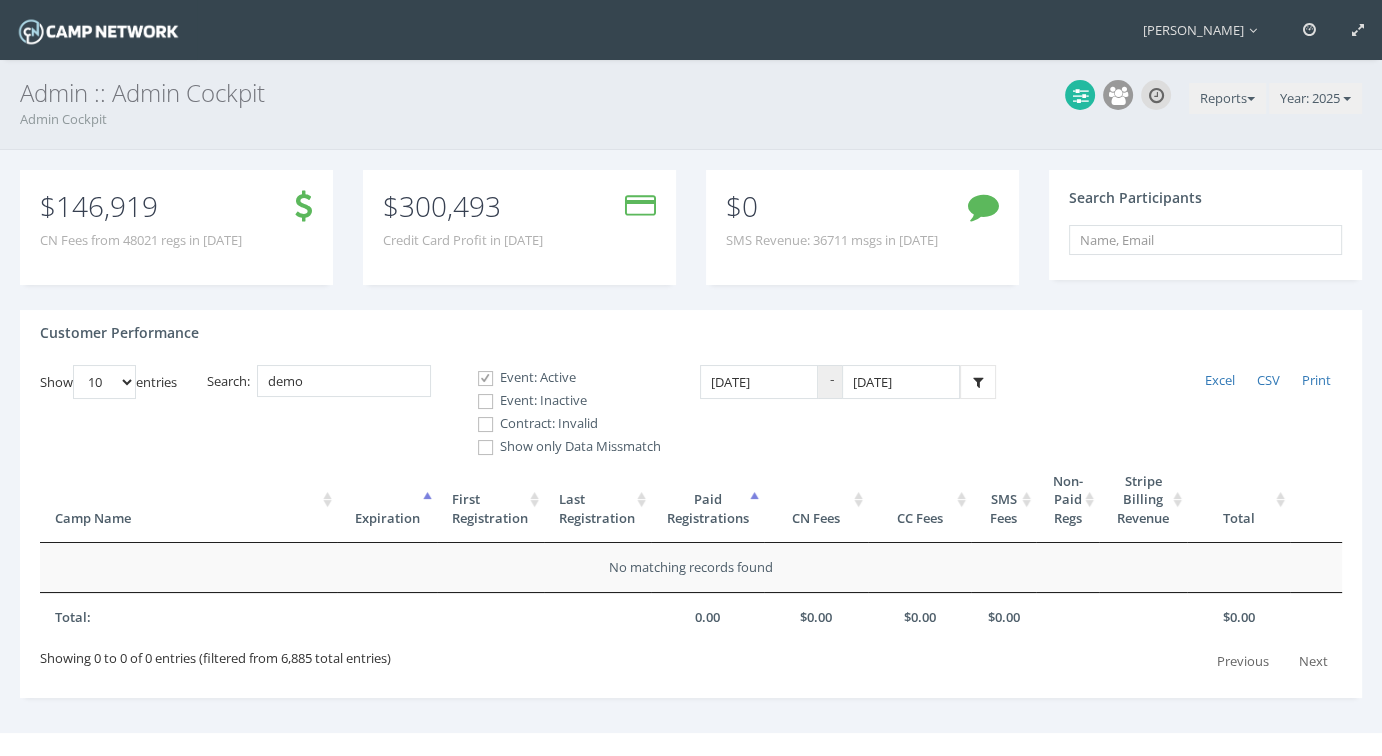 click on "Event: Inactive" at bounding box center (561, 401) 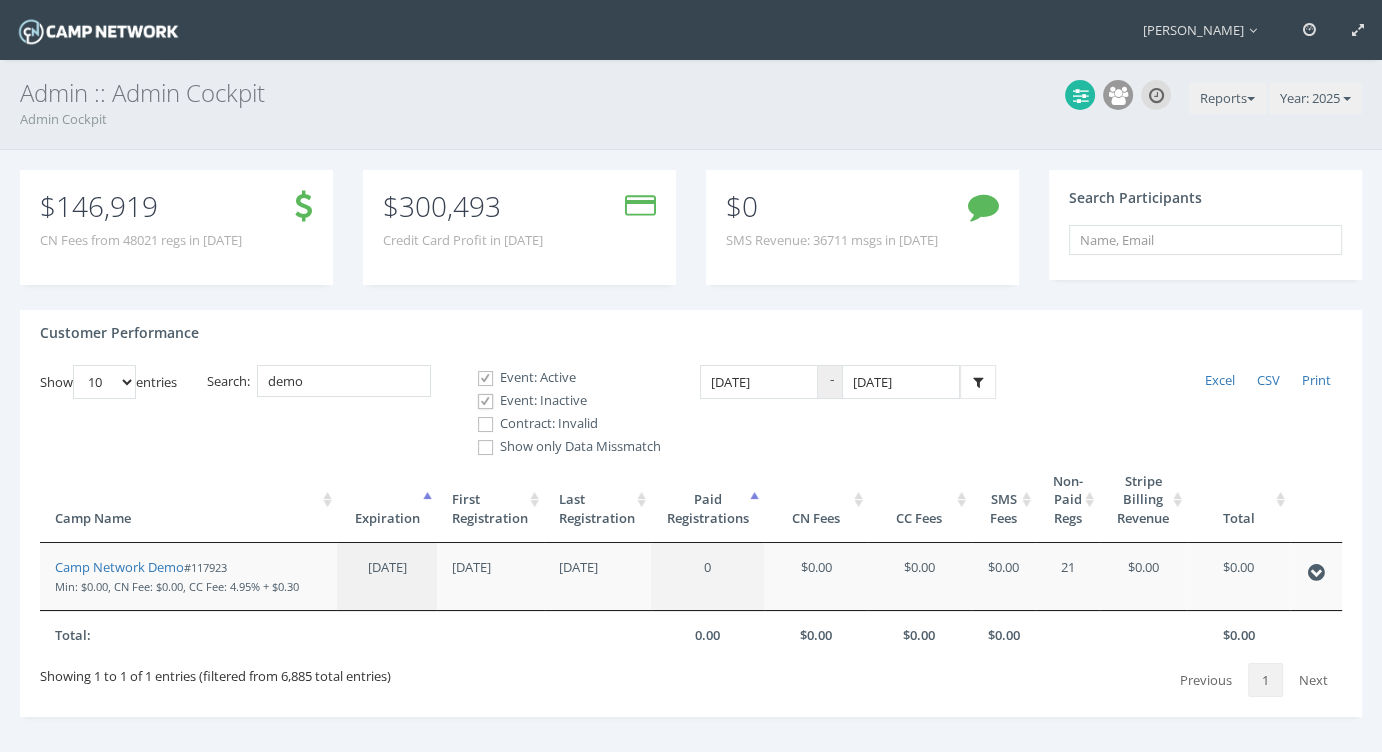 click on "Contract: Invalid" at bounding box center (561, 424) 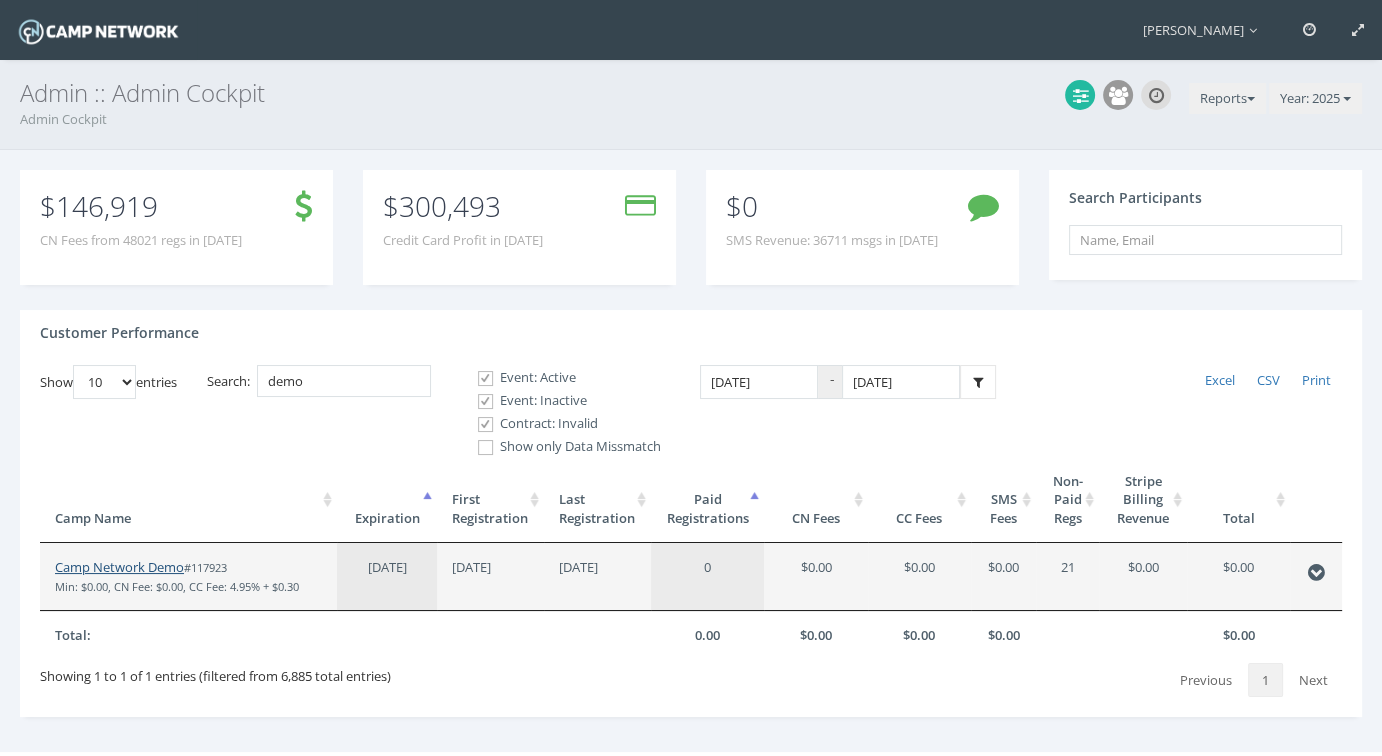click on "Camp Network Demo" at bounding box center (119, 567) 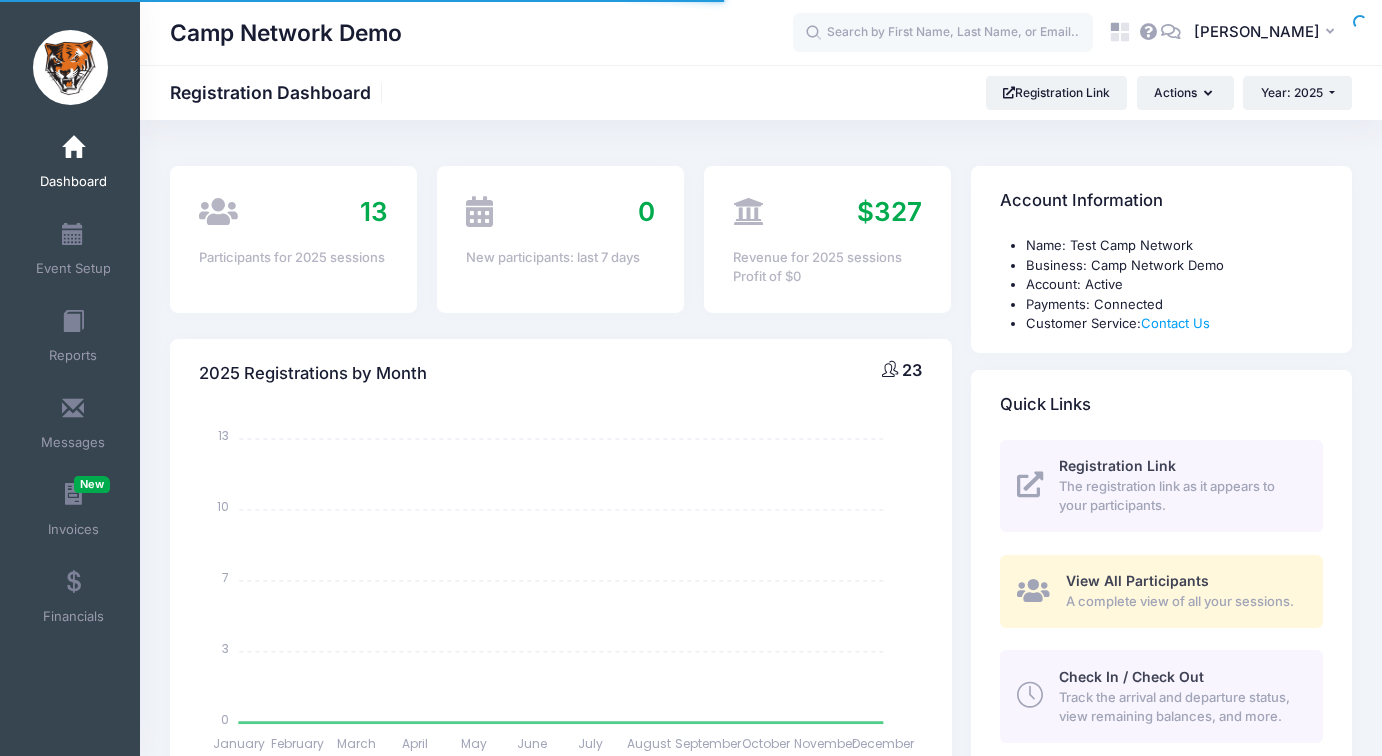 scroll, scrollTop: 0, scrollLeft: 0, axis: both 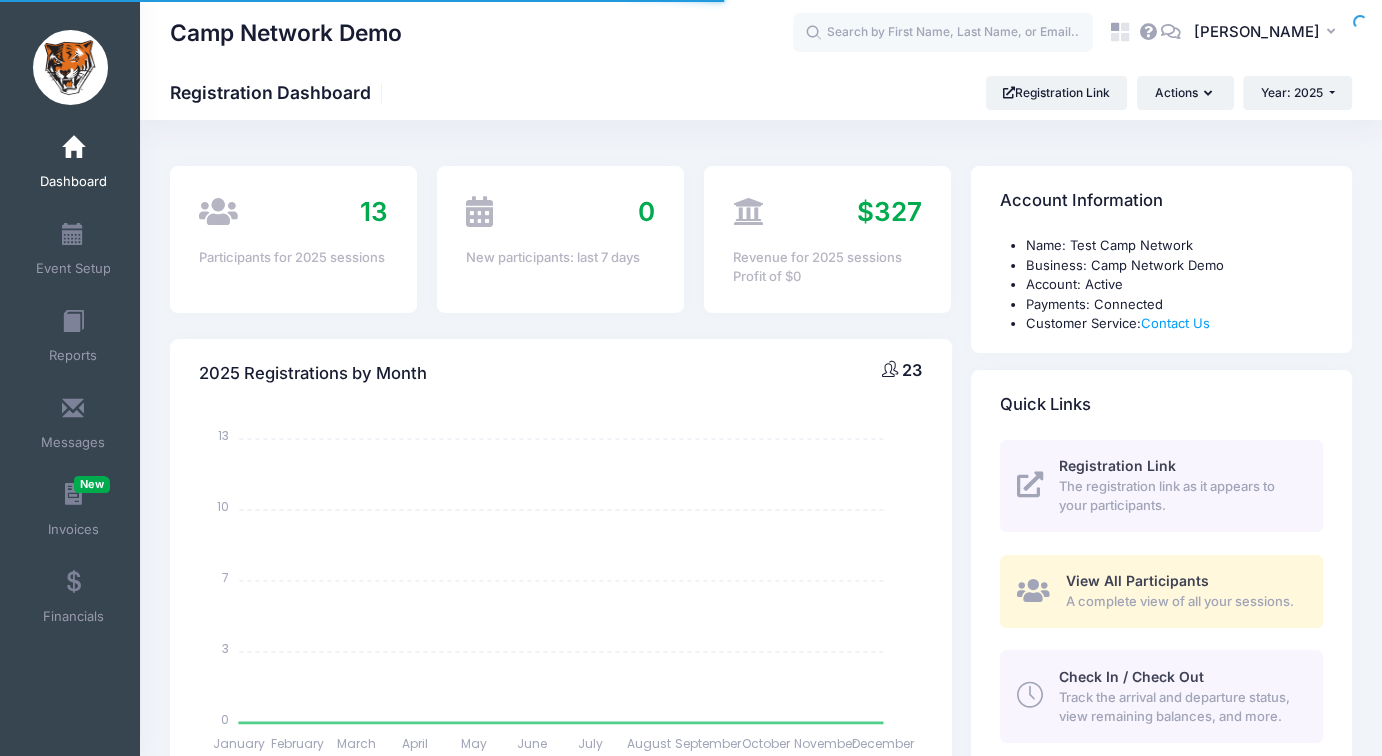 select 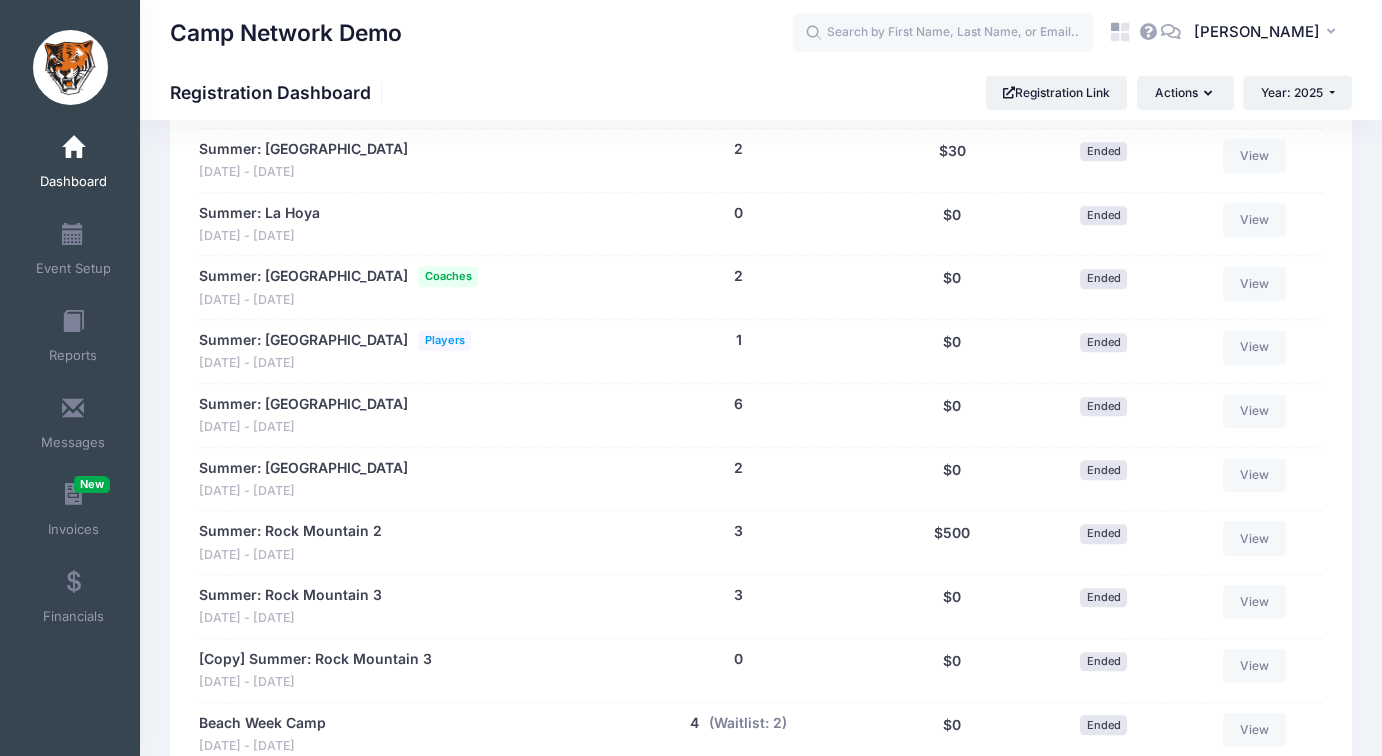 scroll, scrollTop: 1300, scrollLeft: 0, axis: vertical 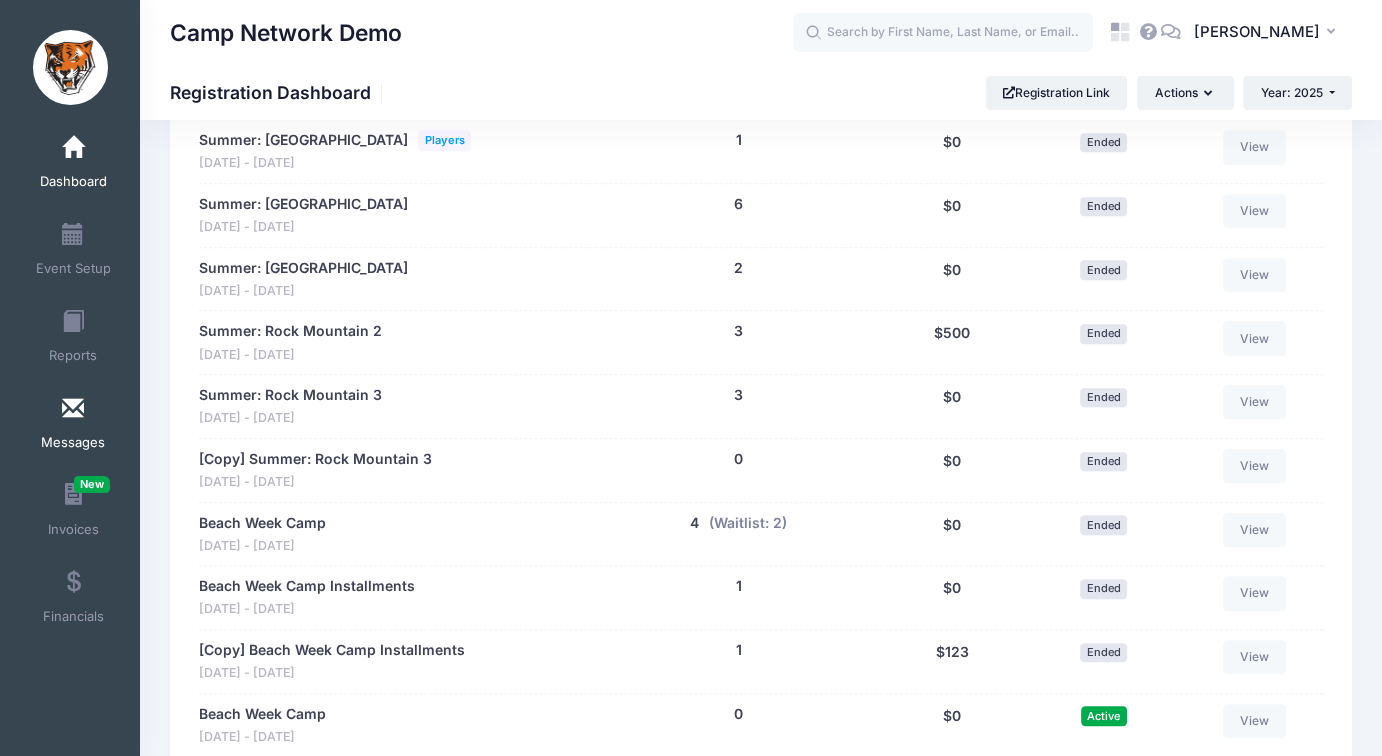 click at bounding box center [73, 409] 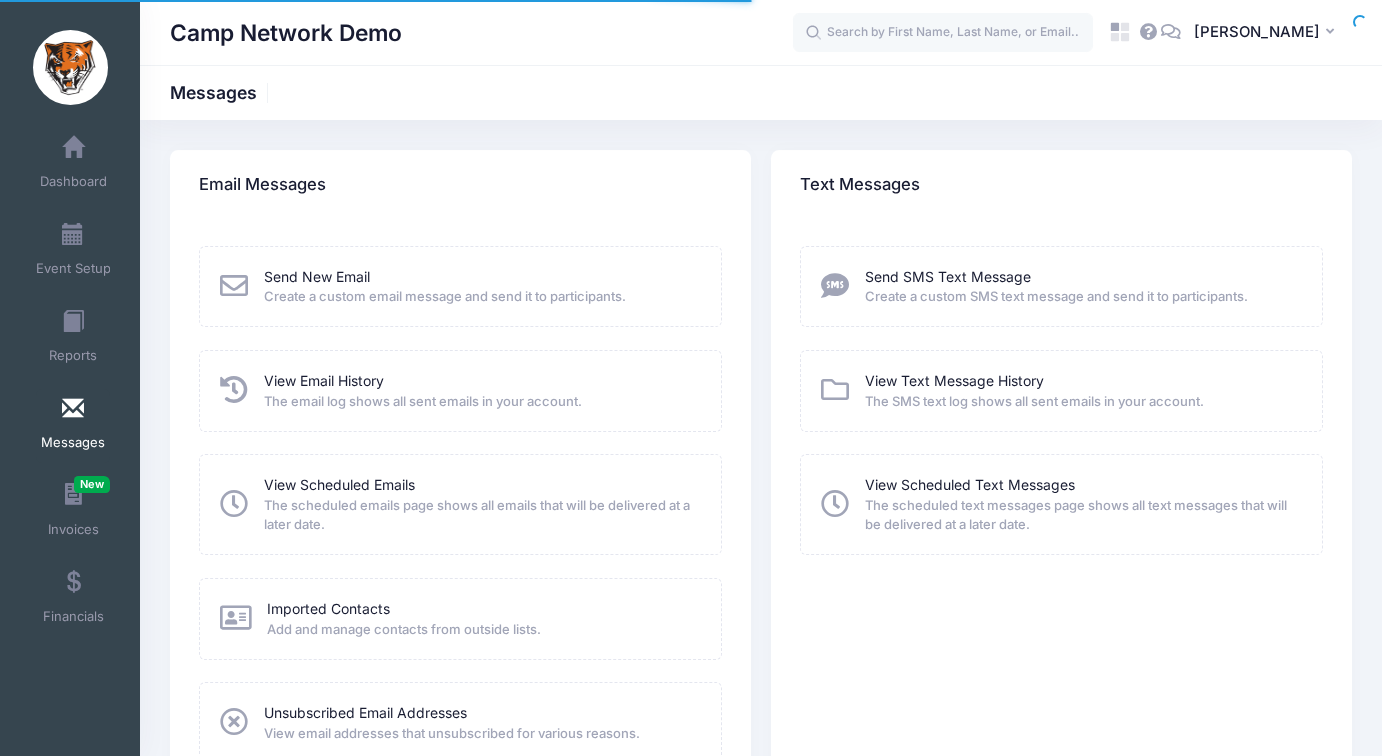 scroll, scrollTop: 0, scrollLeft: 0, axis: both 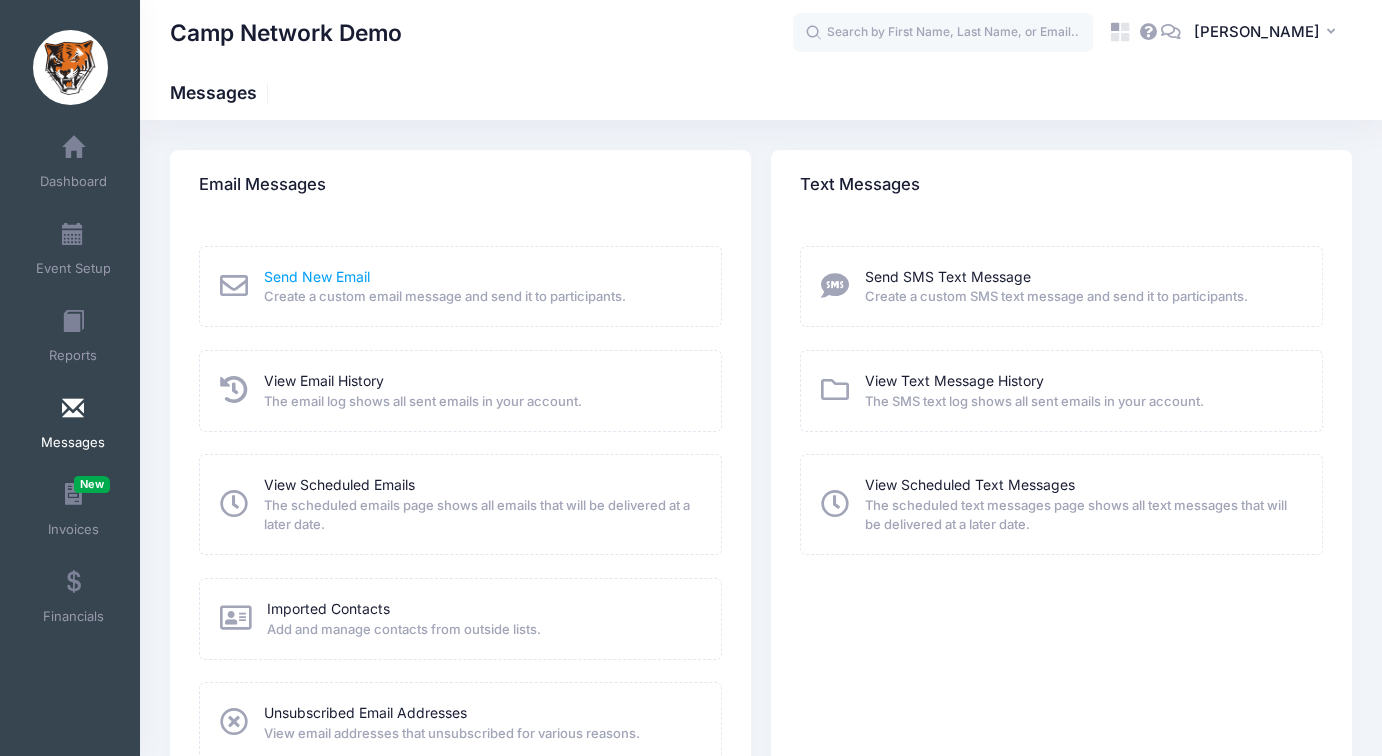 click on "Send New Email" at bounding box center (317, 276) 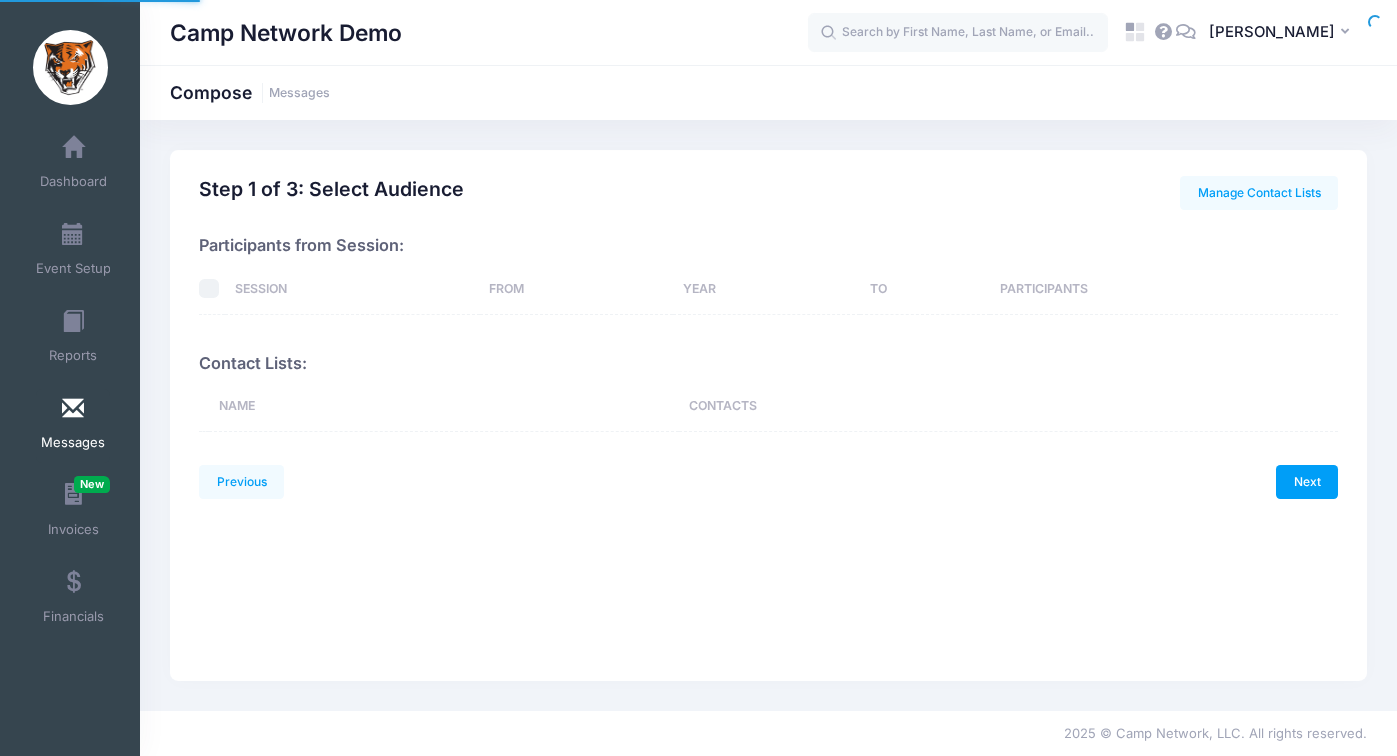 scroll, scrollTop: 0, scrollLeft: 0, axis: both 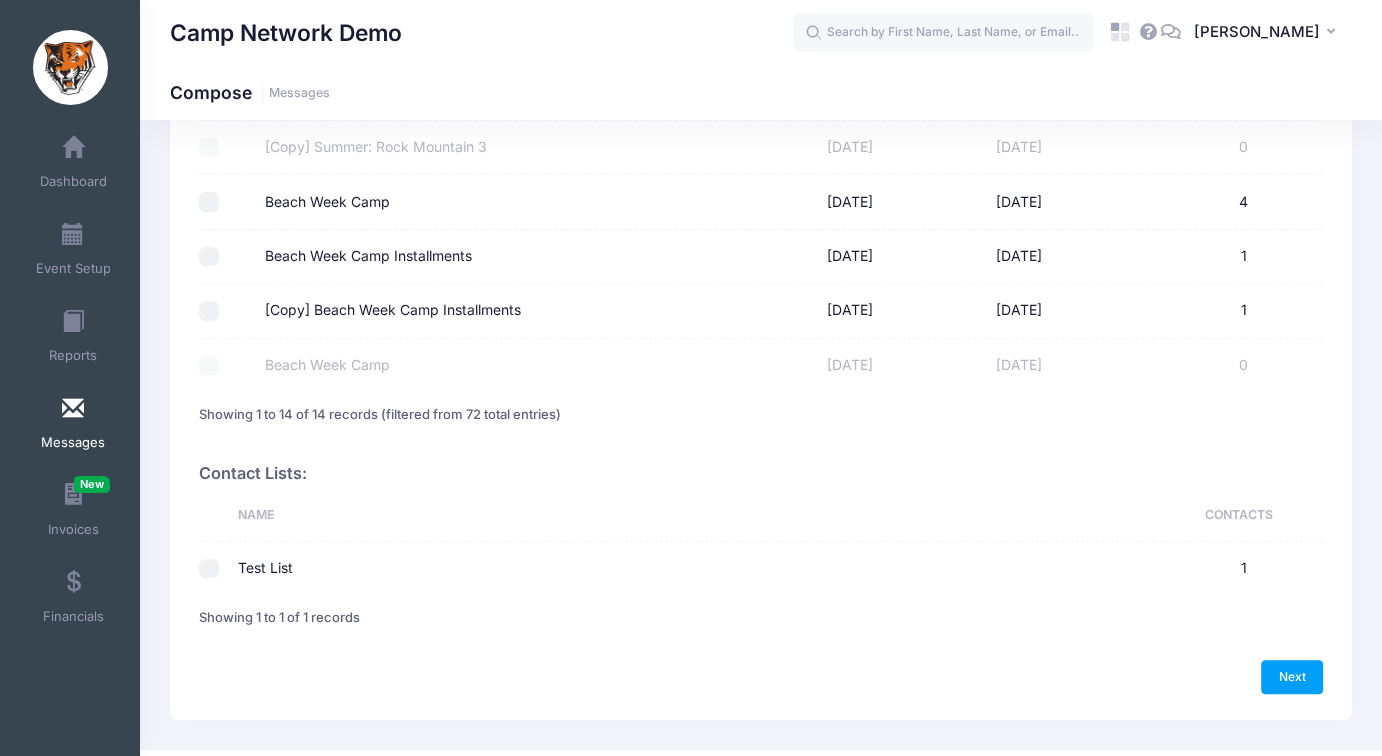 click on "Test List" at bounding box center (691, 568) 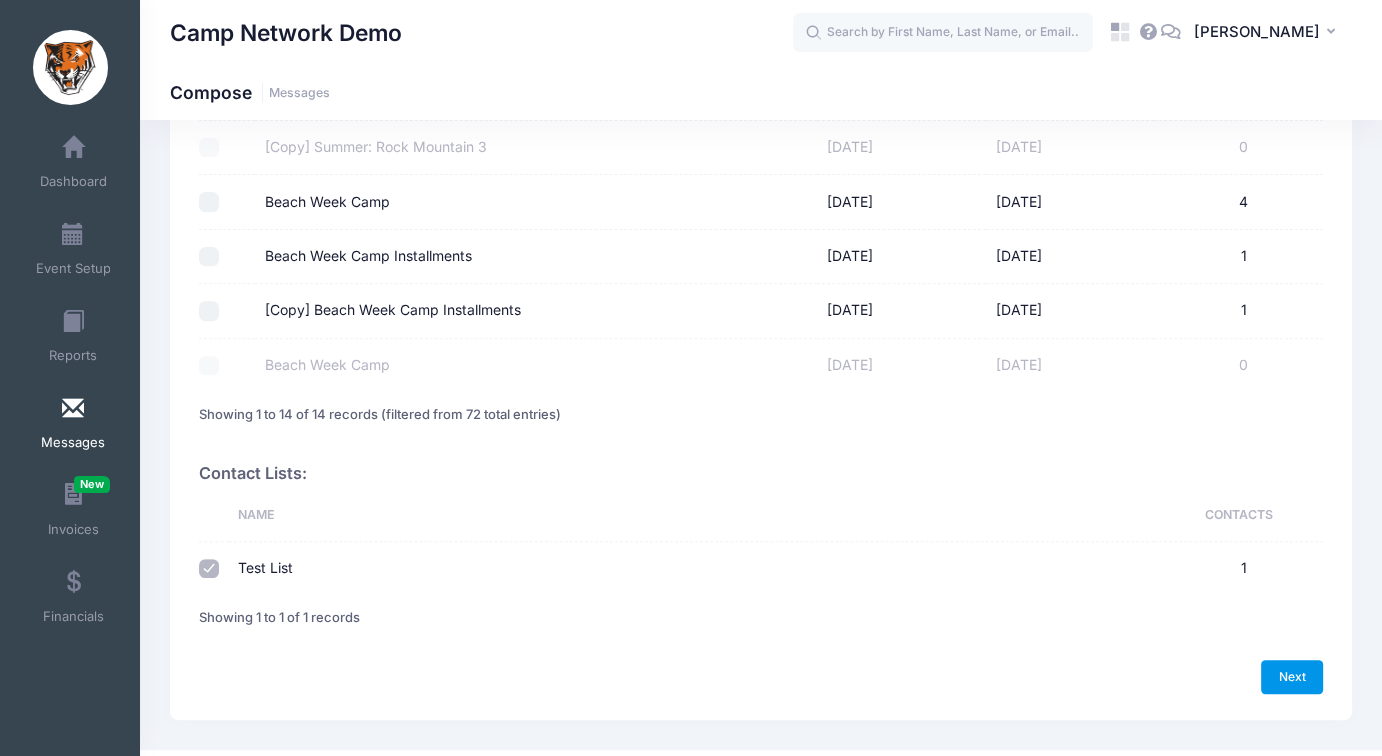 click on "Next" at bounding box center [1292, 677] 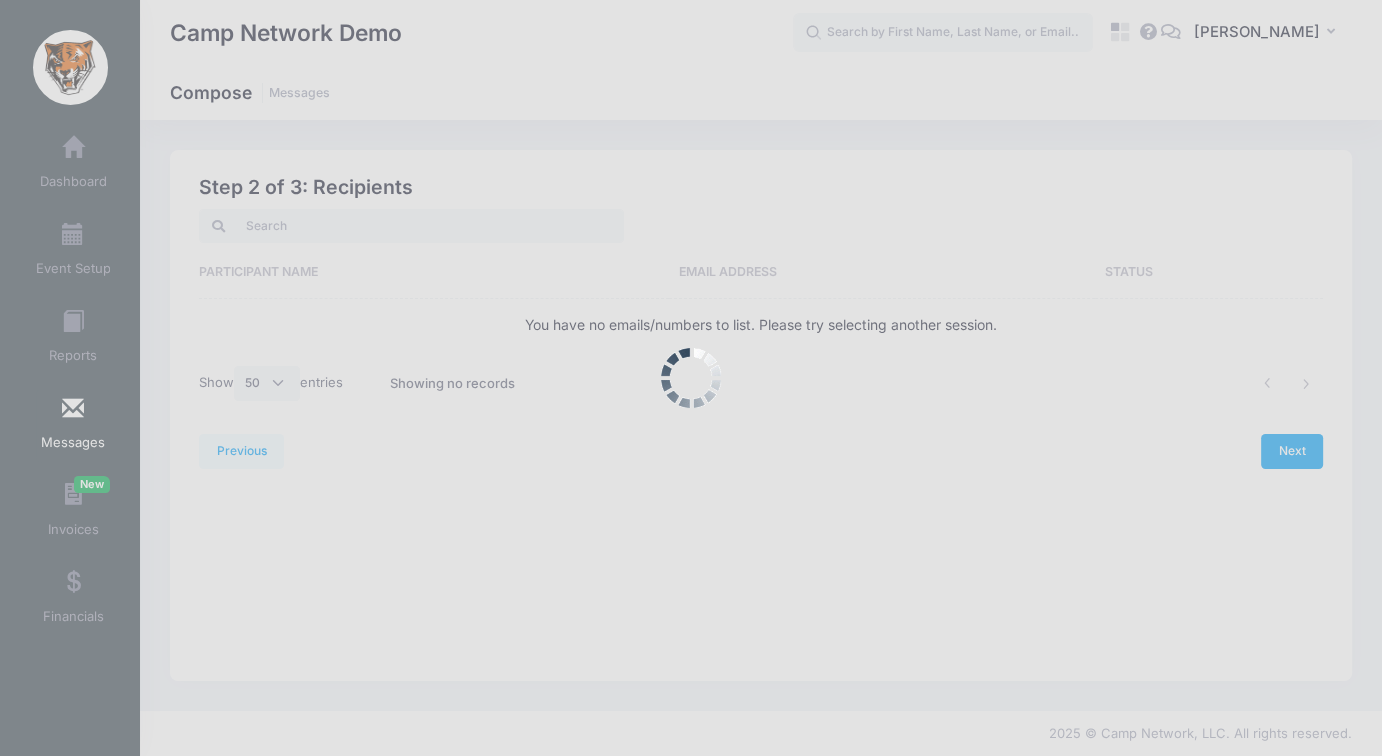 scroll, scrollTop: 0, scrollLeft: 0, axis: both 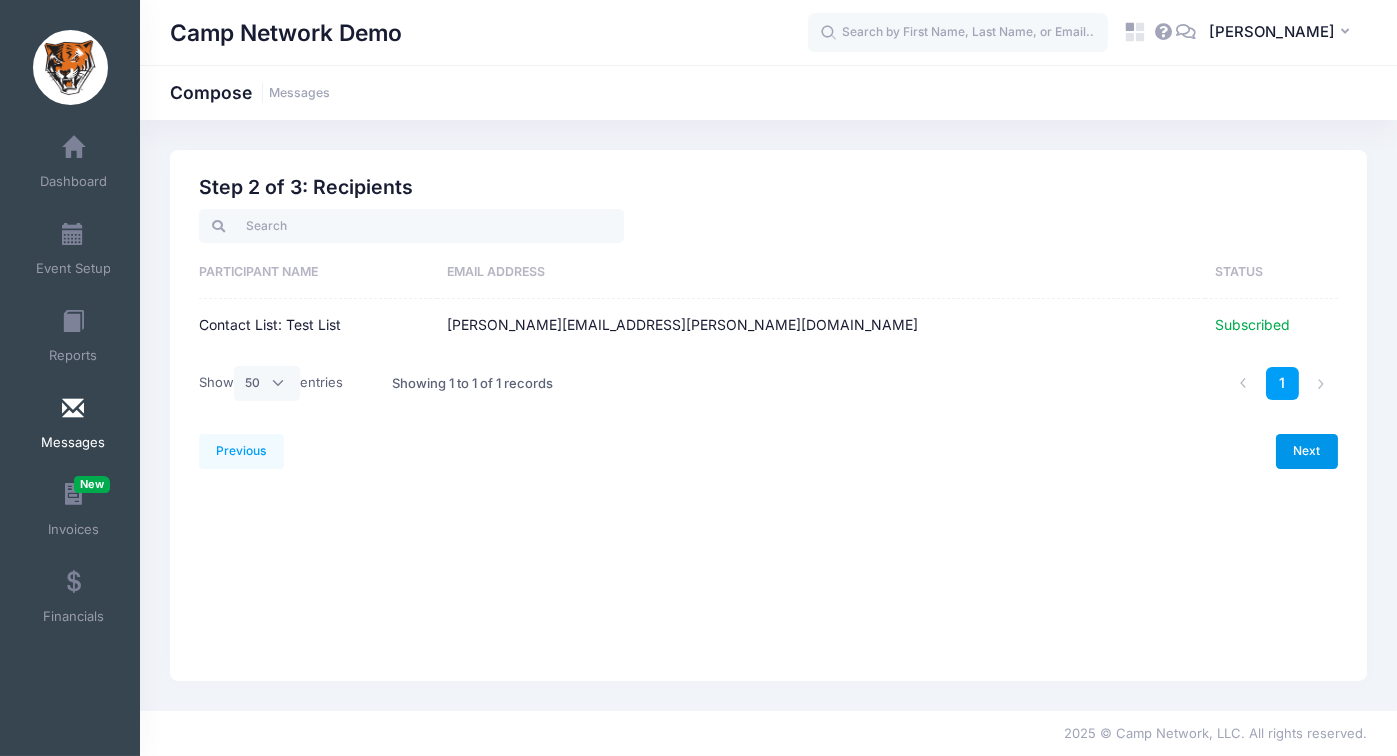 click on "Next" at bounding box center (1307, 451) 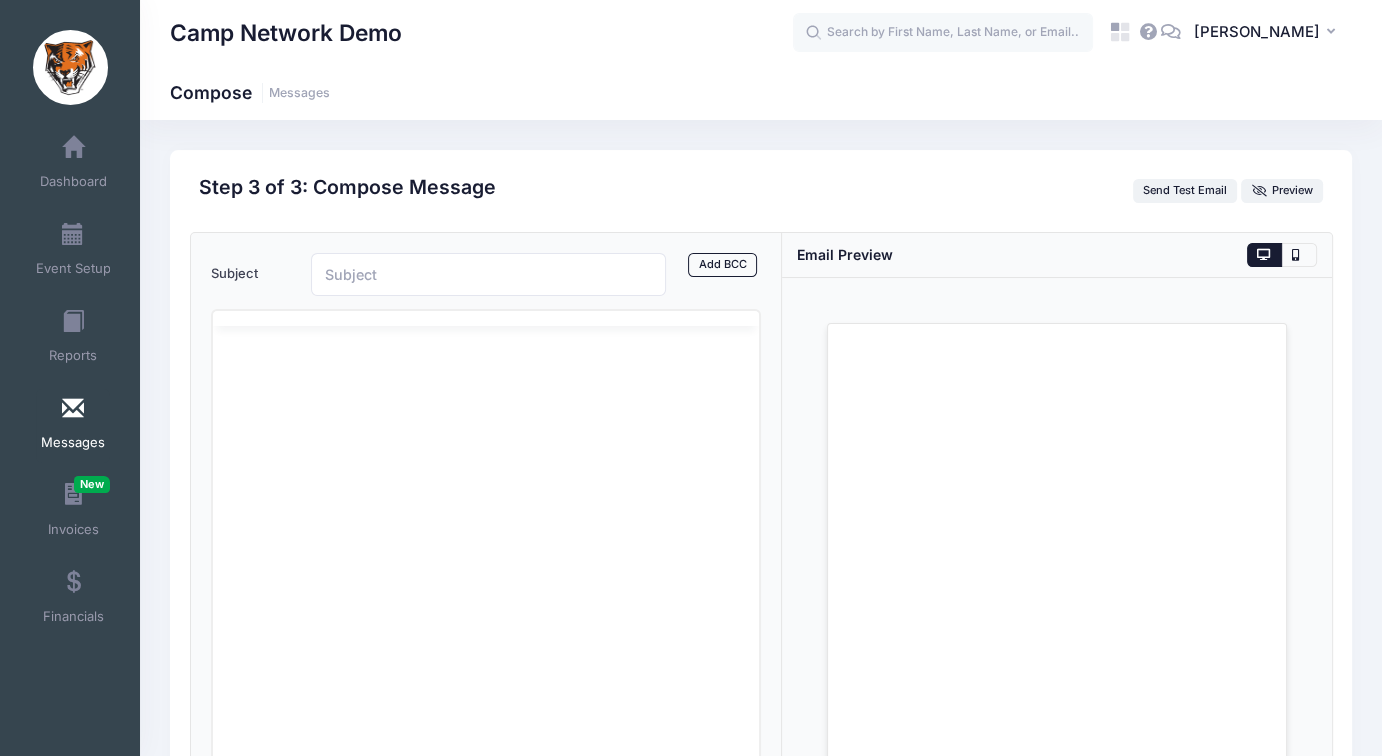 scroll, scrollTop: 0, scrollLeft: 0, axis: both 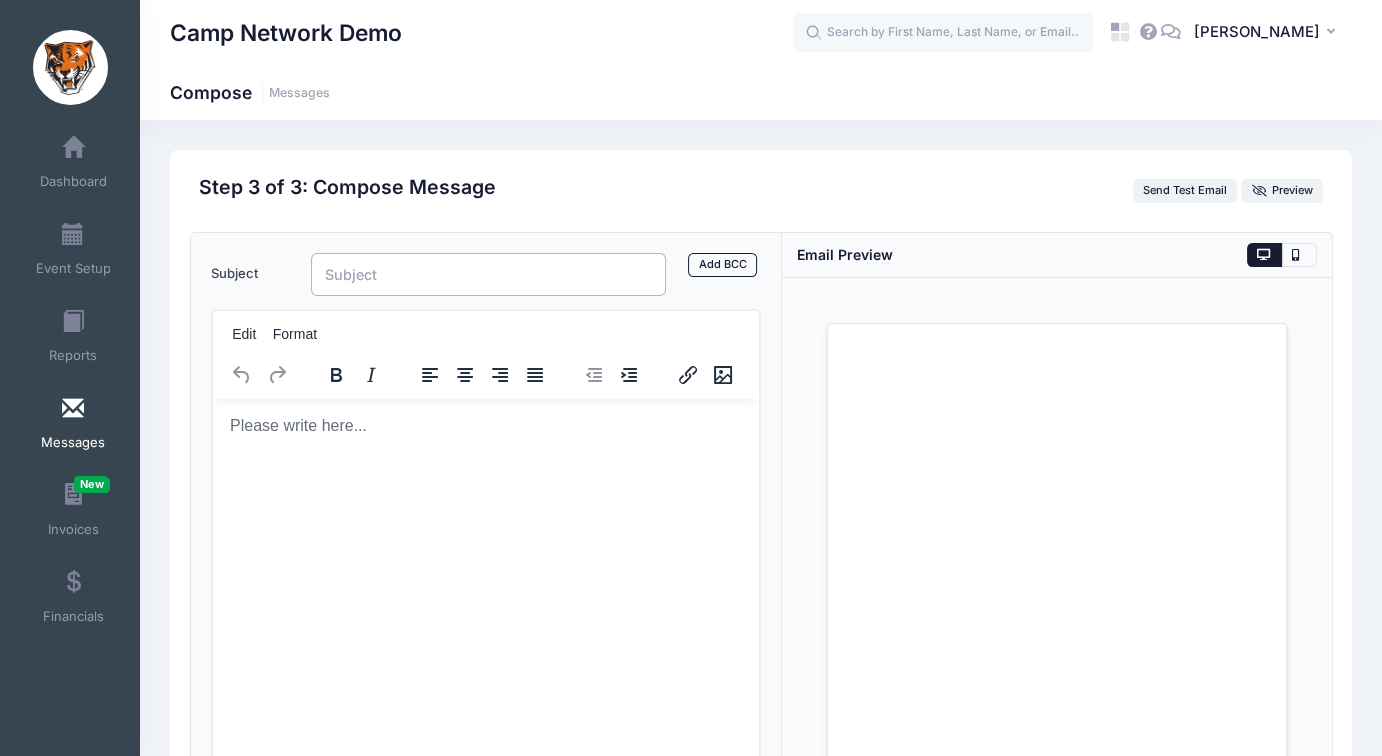 click on "Subject" at bounding box center [488, 274] 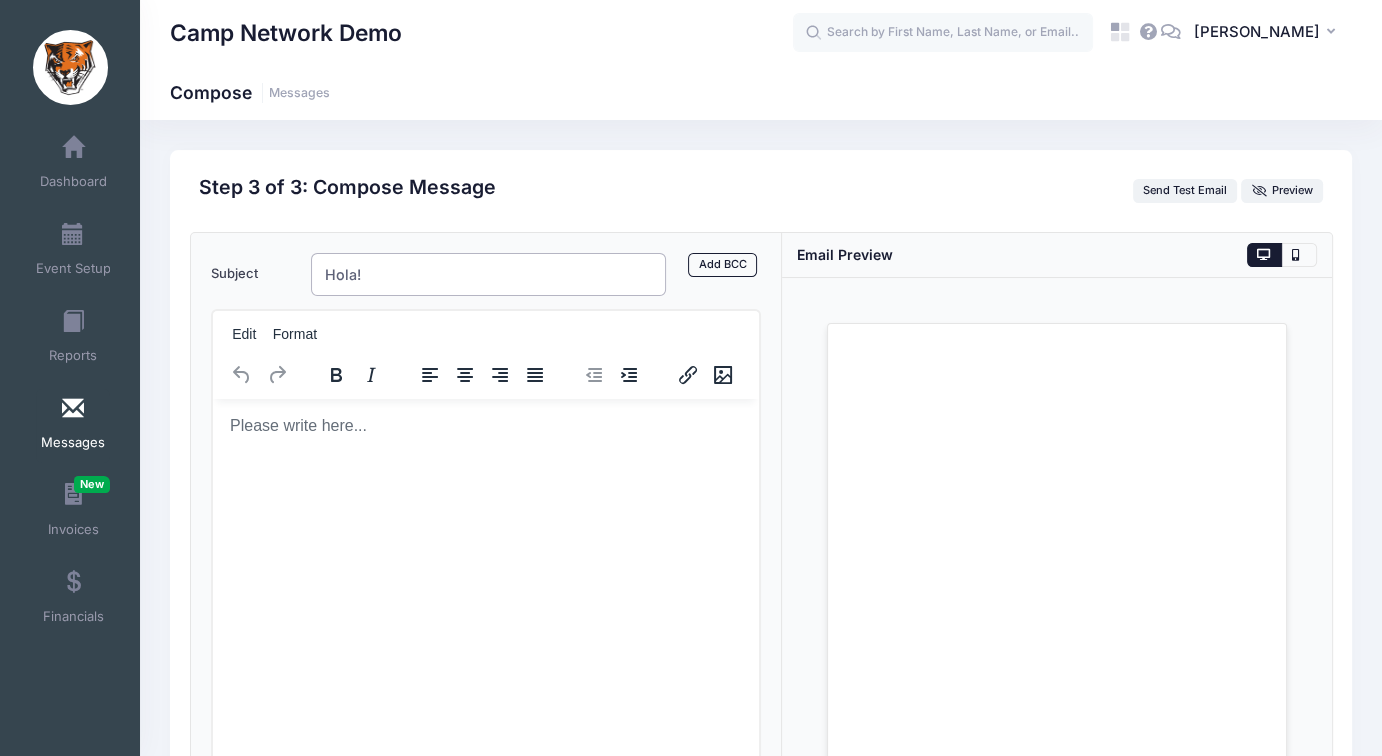 type on "Hola!" 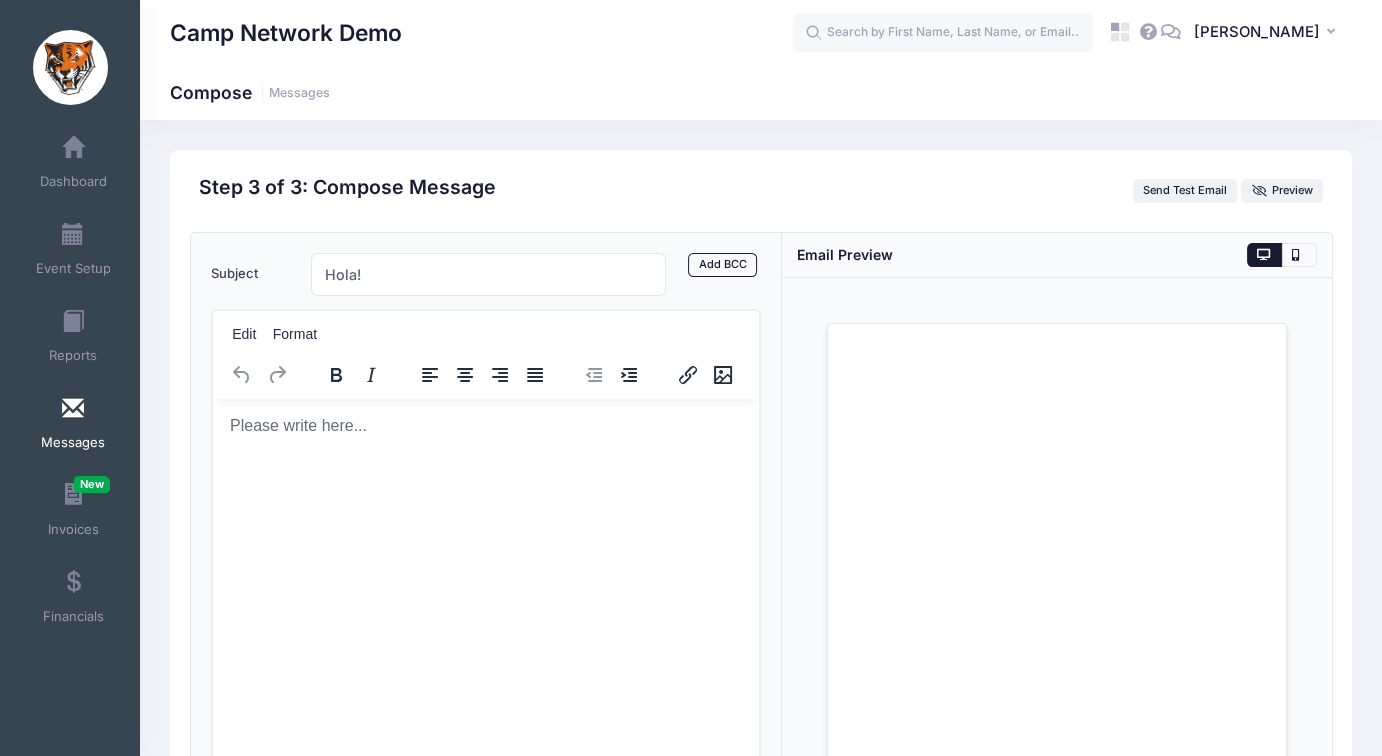 click at bounding box center [485, 425] 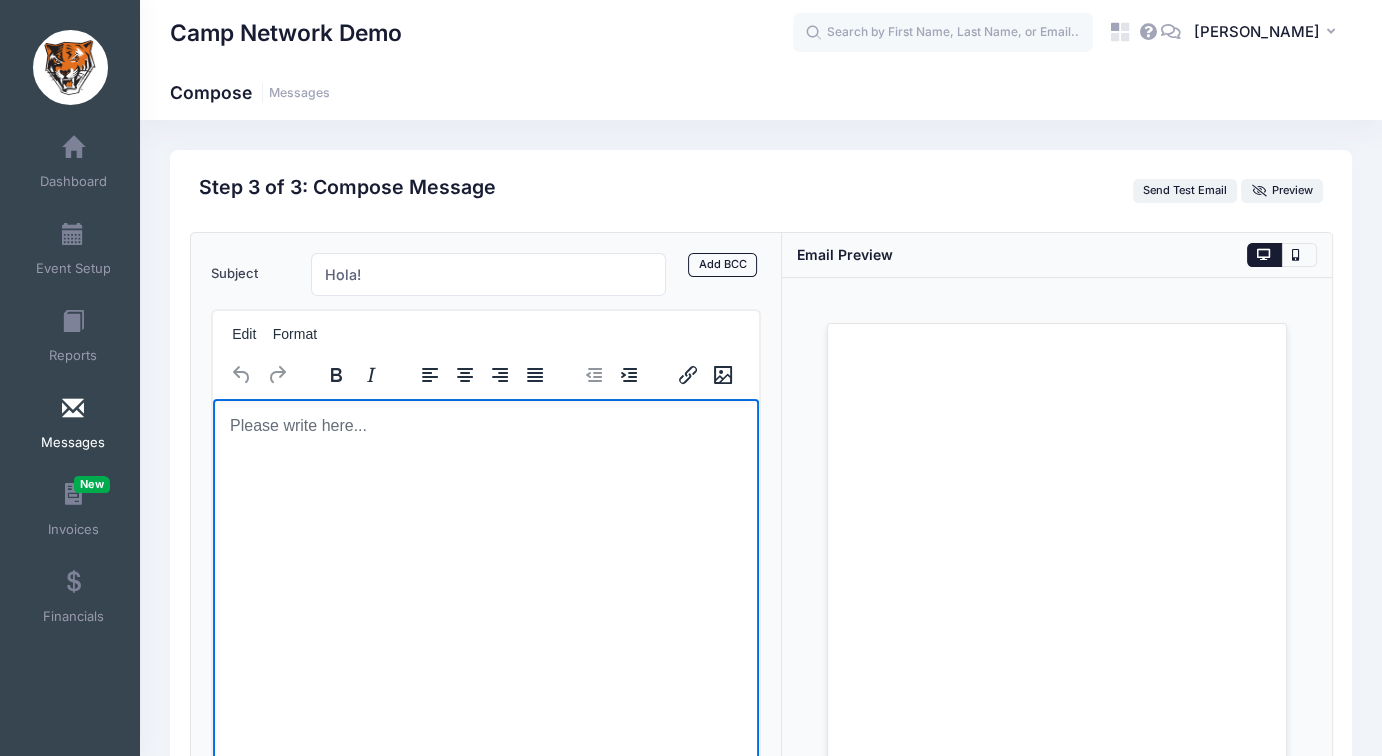 type 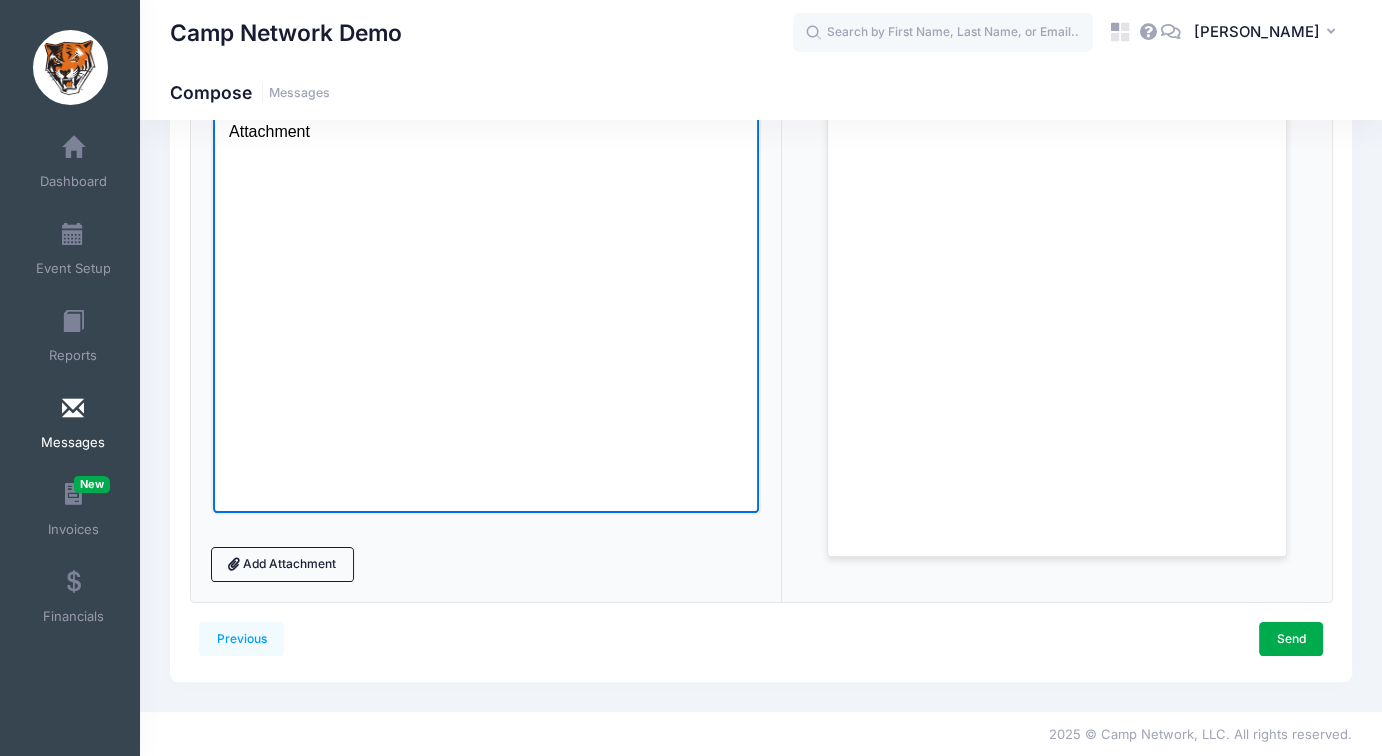 scroll, scrollTop: 94, scrollLeft: 0, axis: vertical 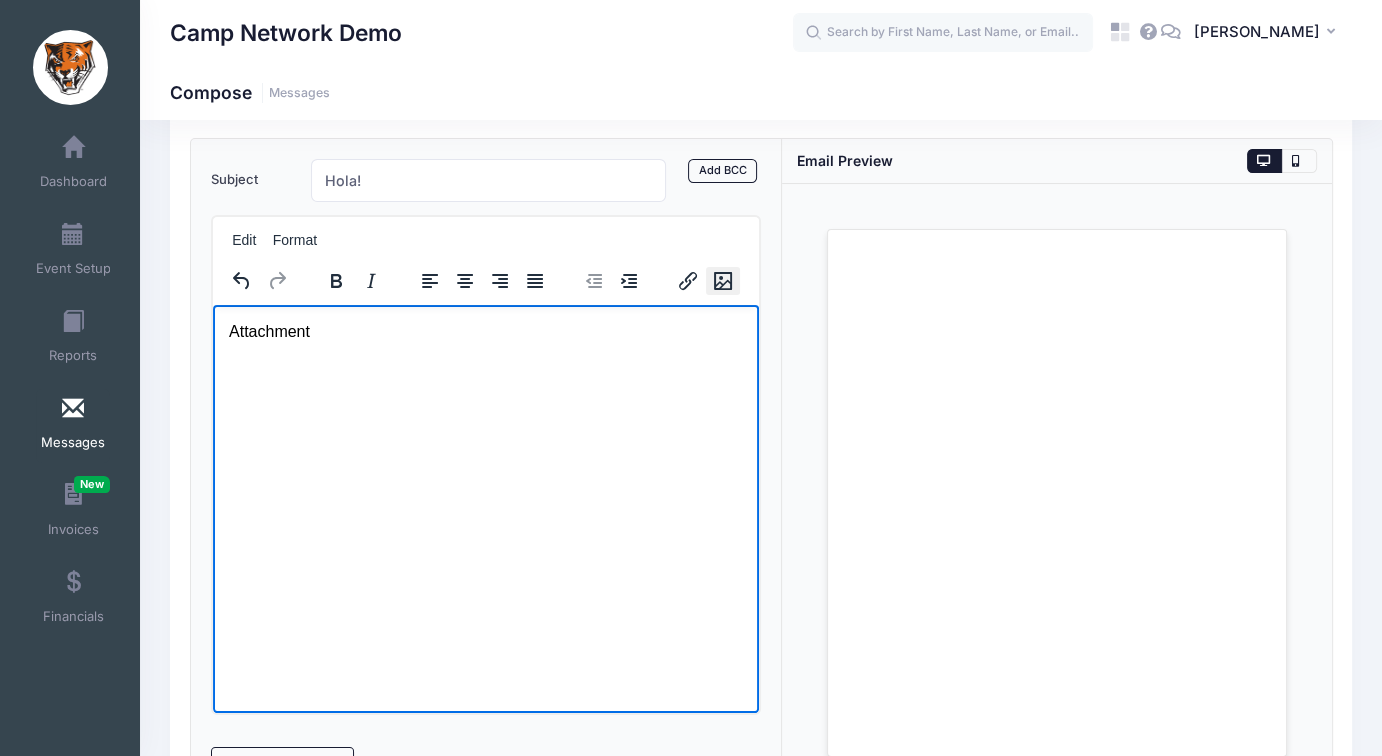 click 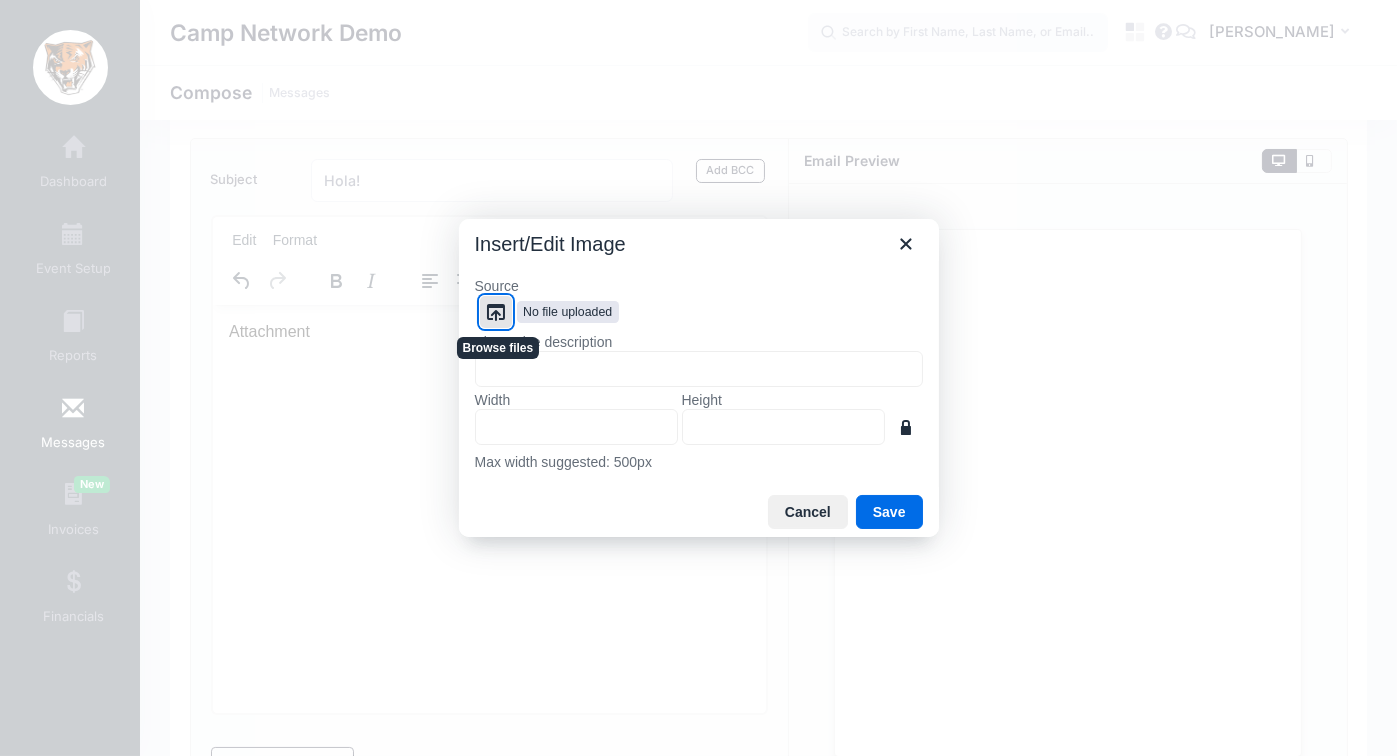 click 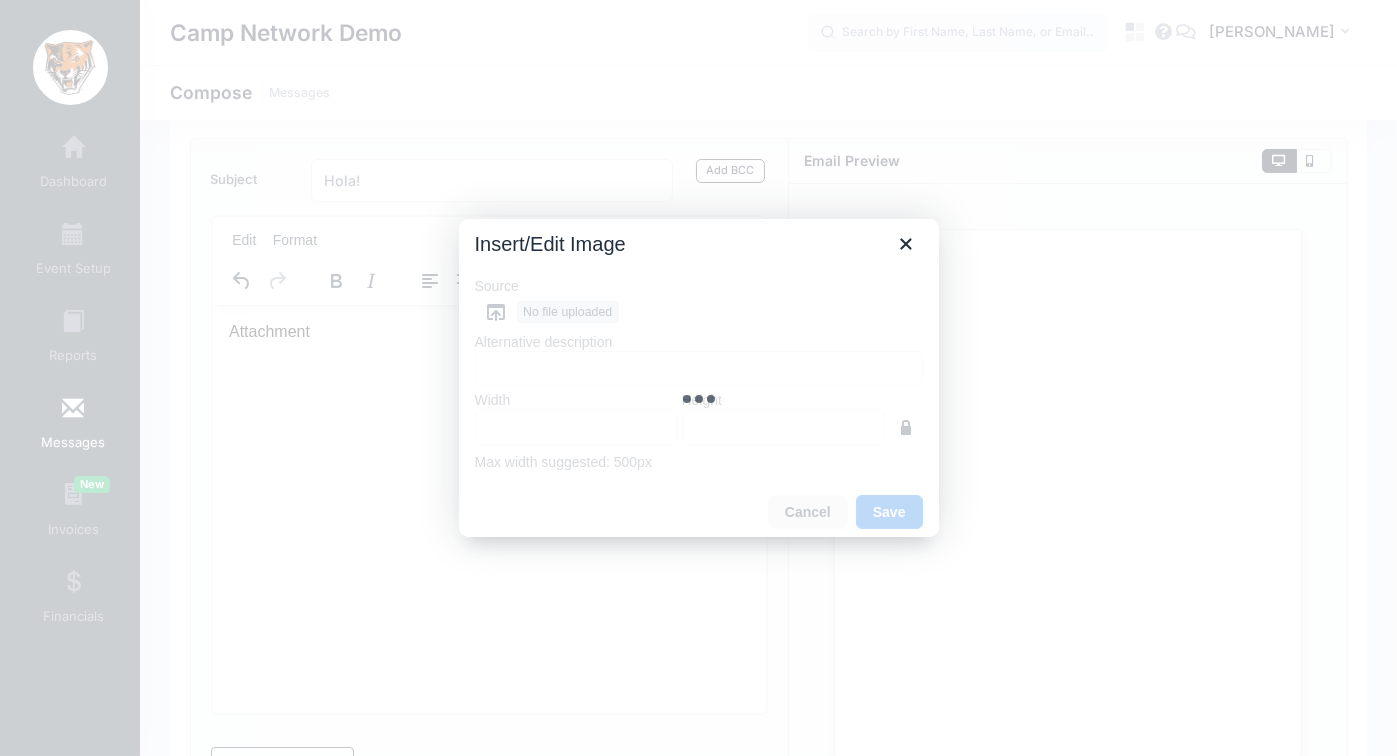 type on "587" 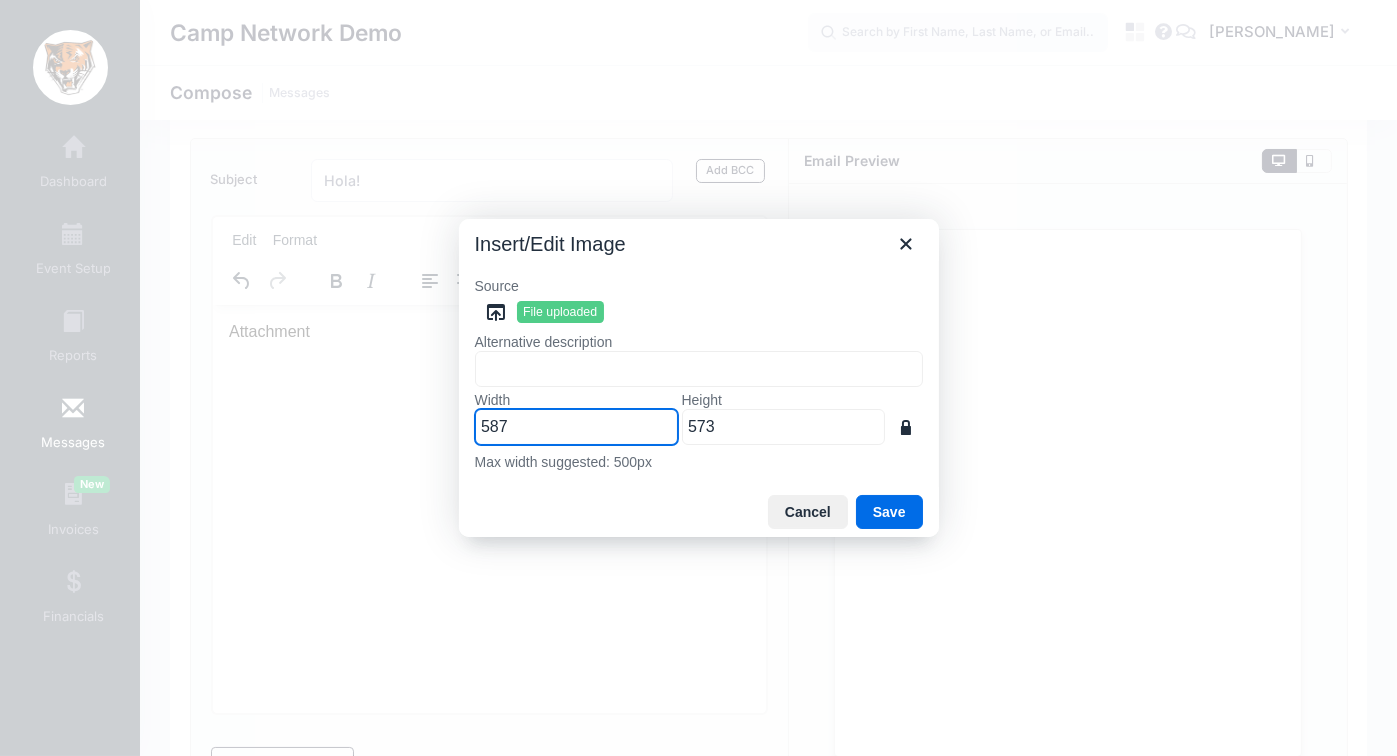 drag, startPoint x: 511, startPoint y: 427, endPoint x: 438, endPoint y: 427, distance: 73 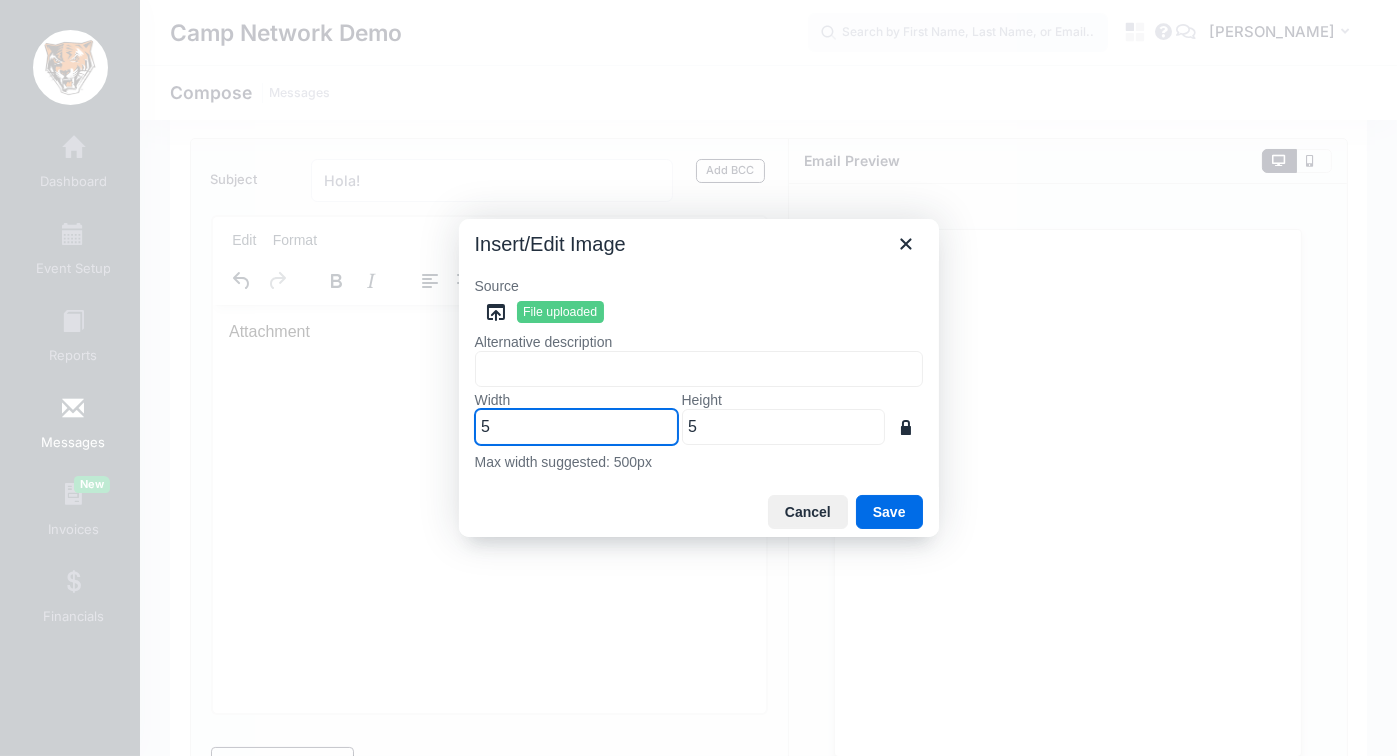 type on "50" 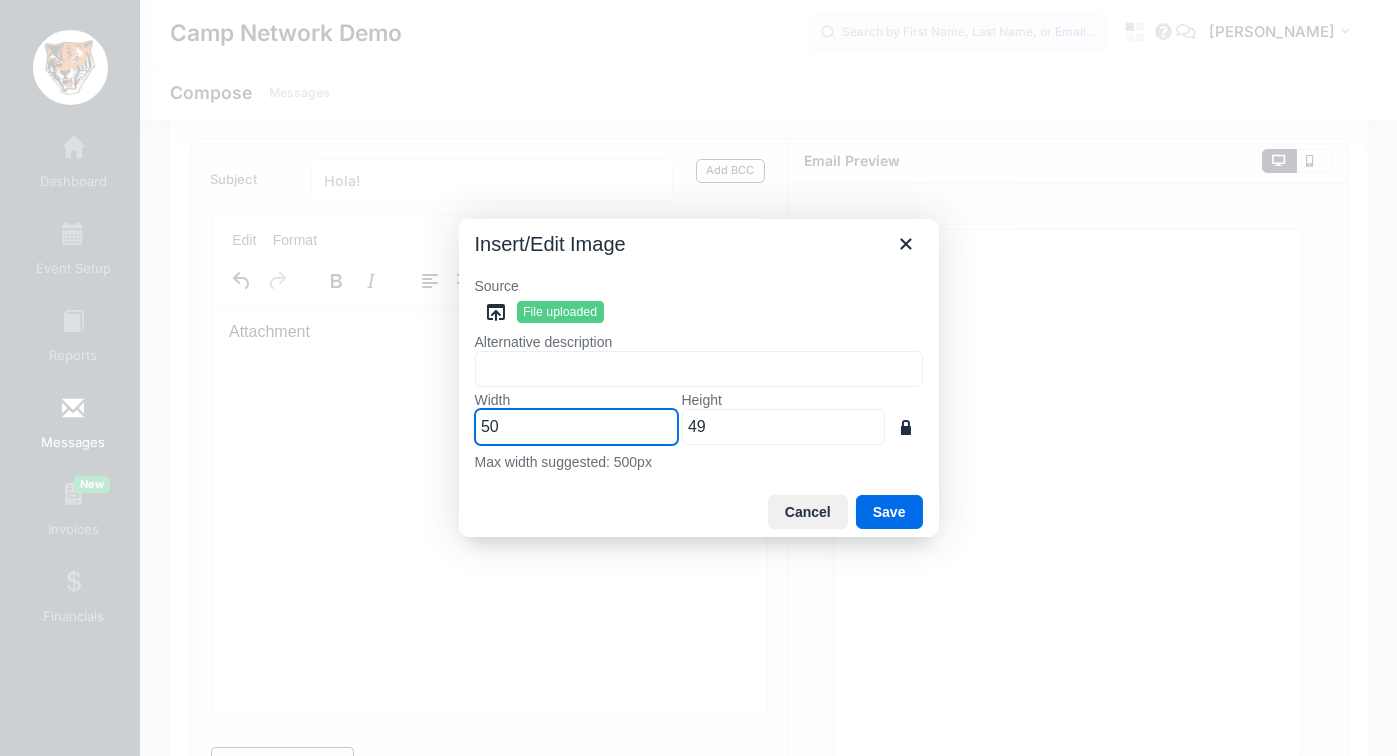 type on "500" 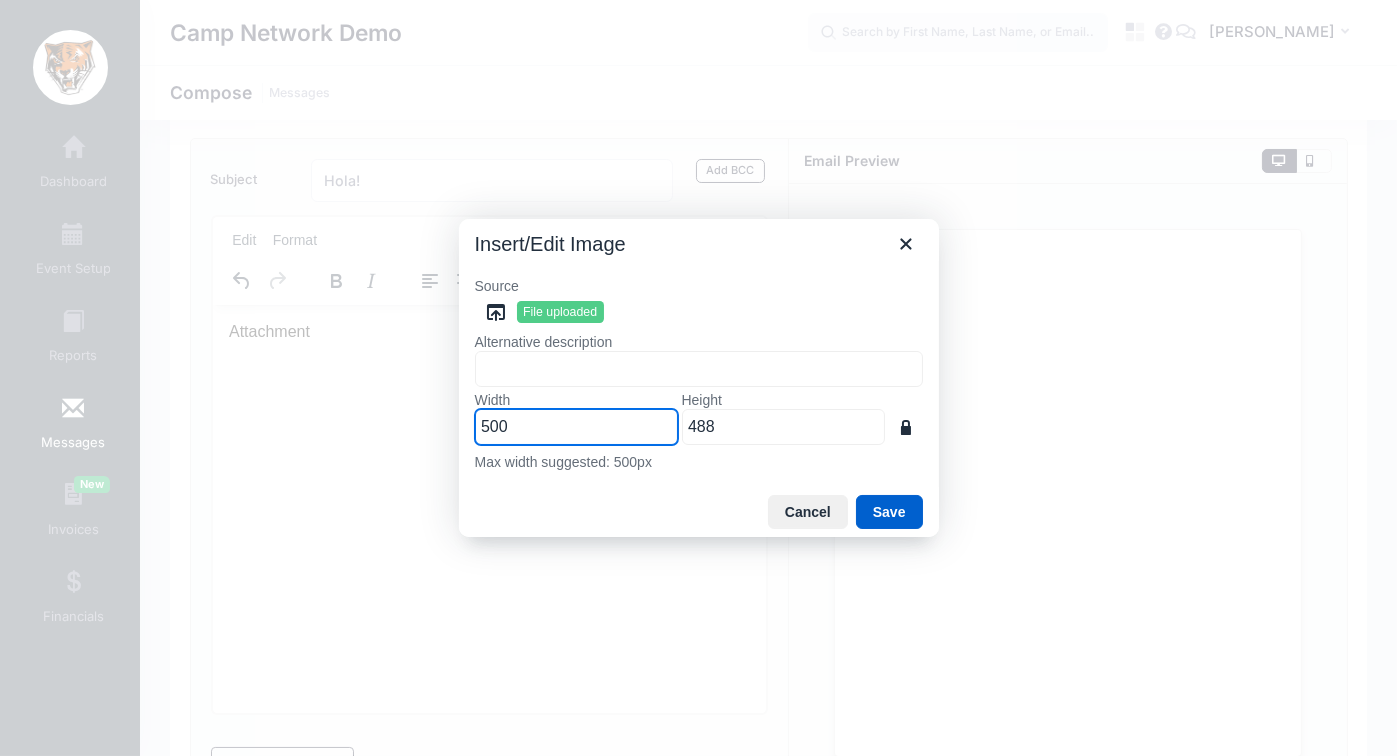 type on "500" 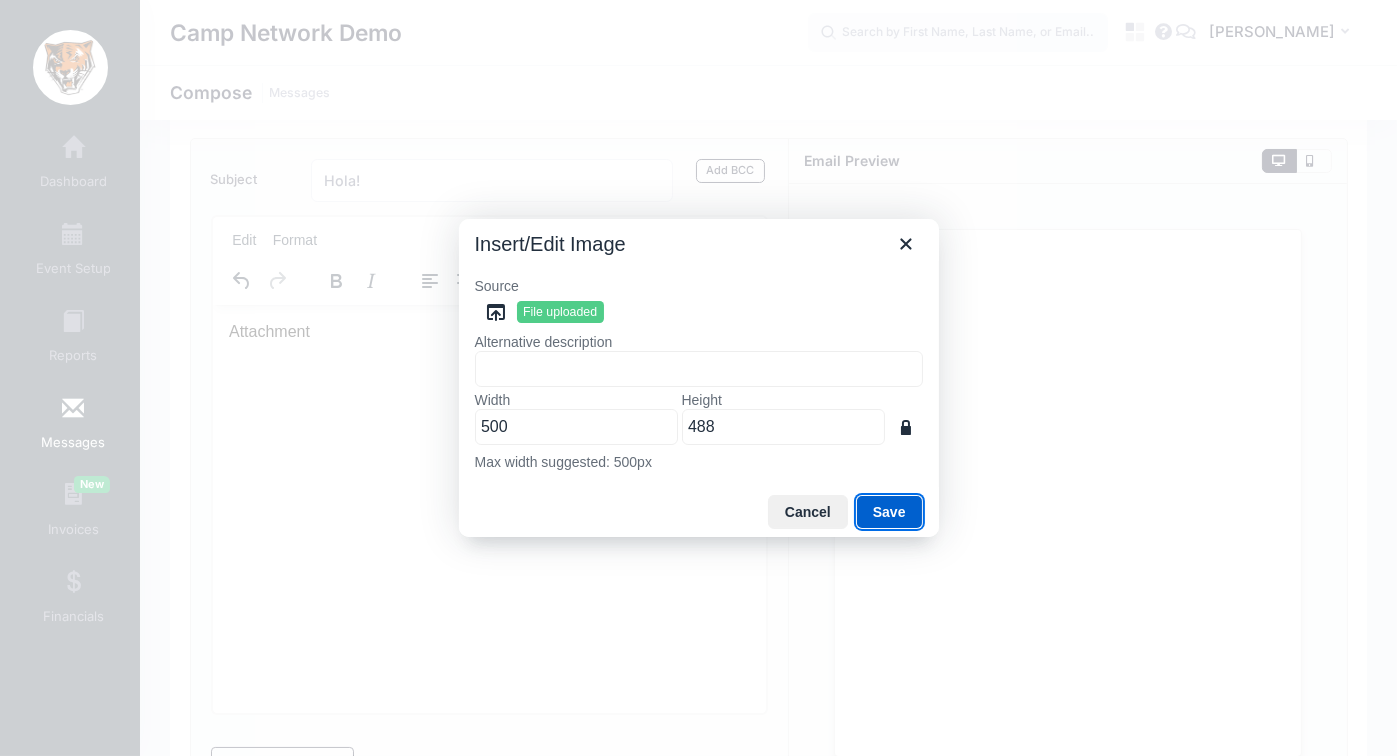 click on "Save" at bounding box center (889, 512) 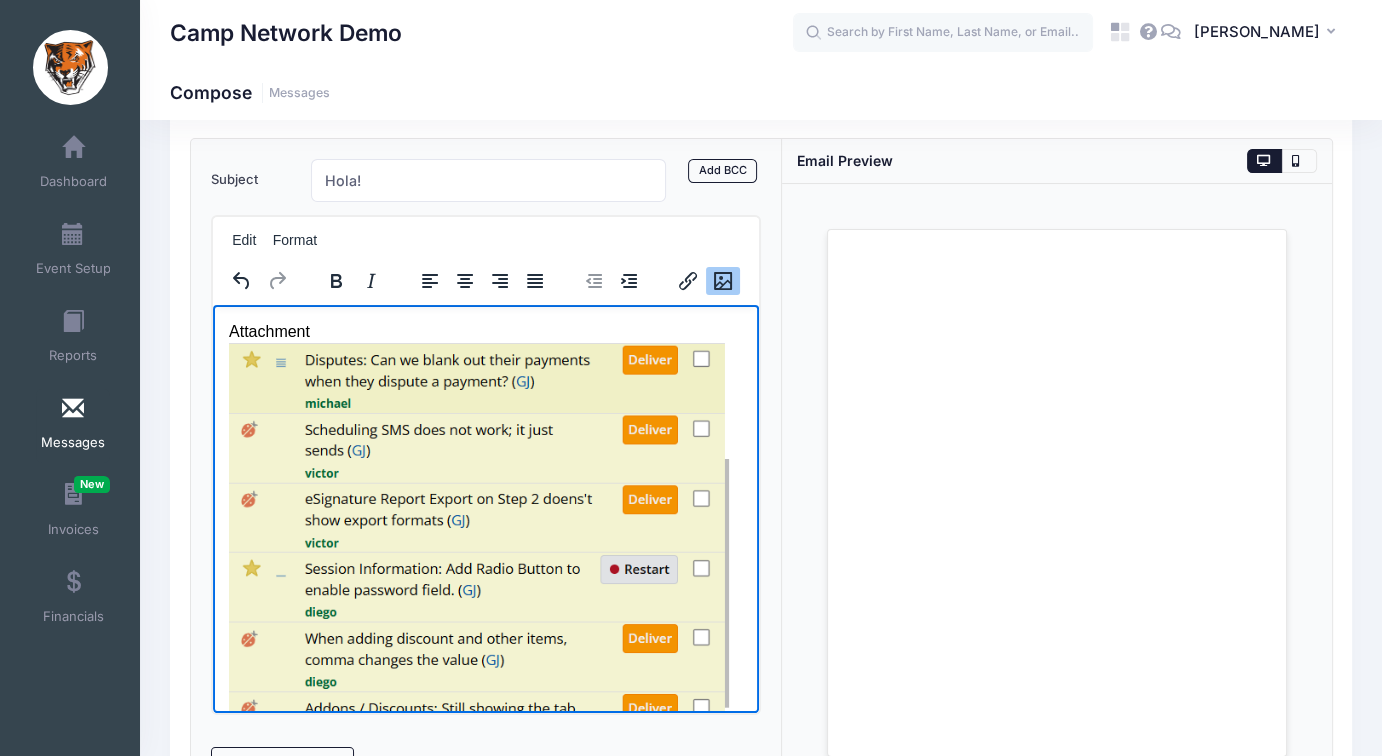 click on "Attachment" at bounding box center (485, 578) 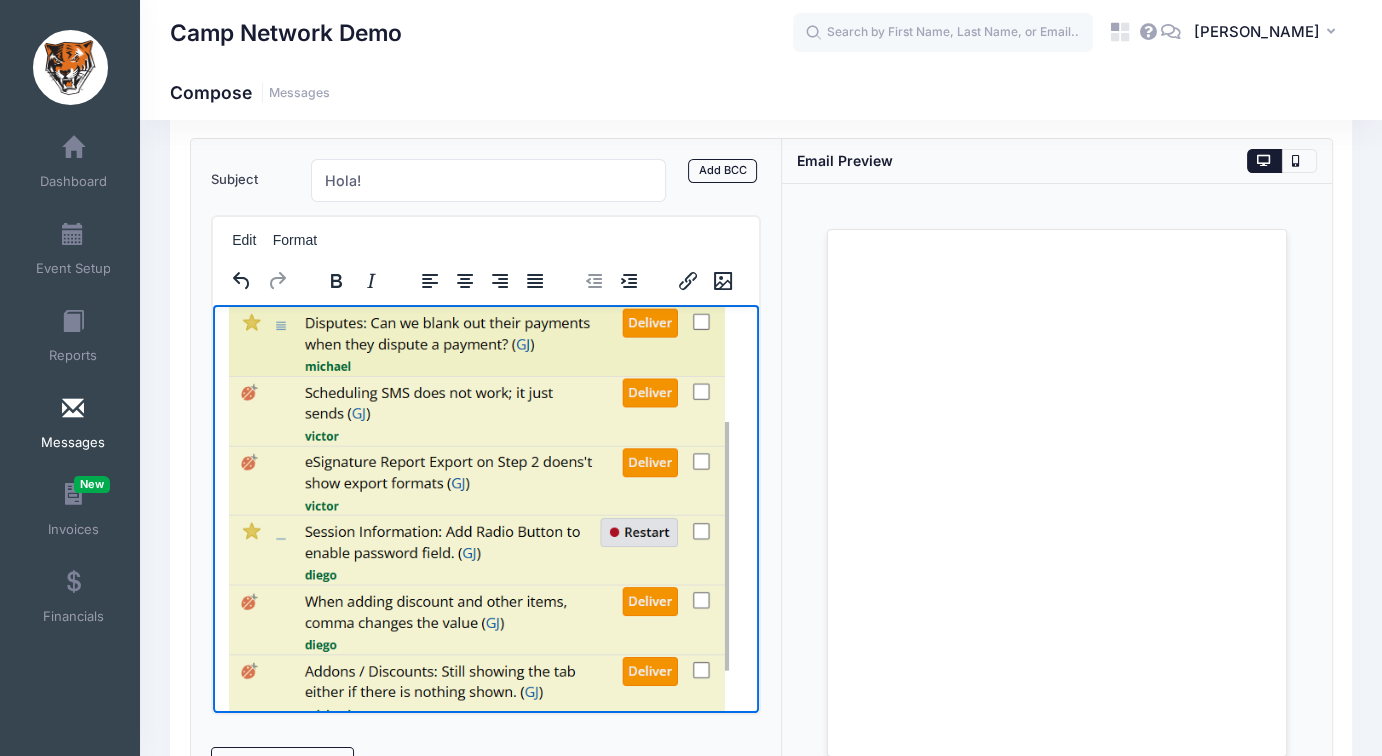 scroll, scrollTop: 16, scrollLeft: 0, axis: vertical 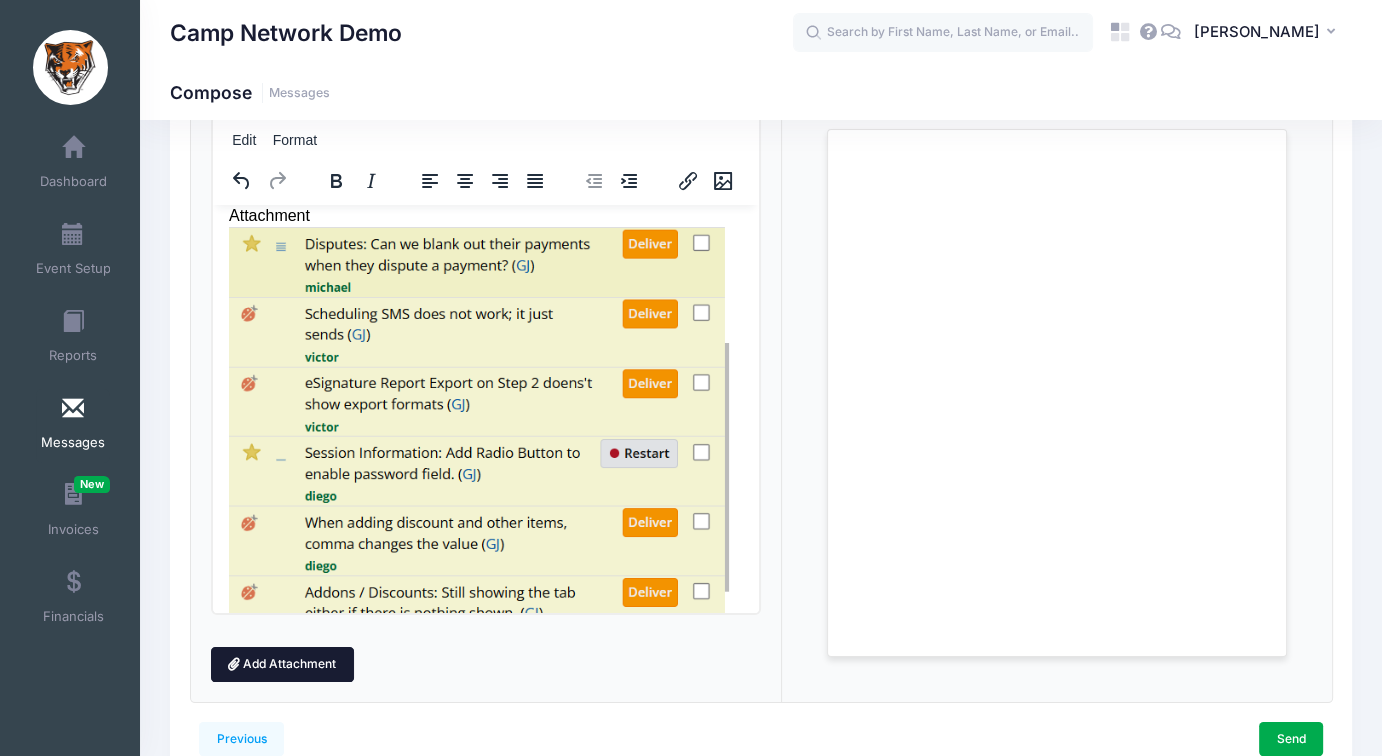 click on "Add Attachment" at bounding box center (282, 664) 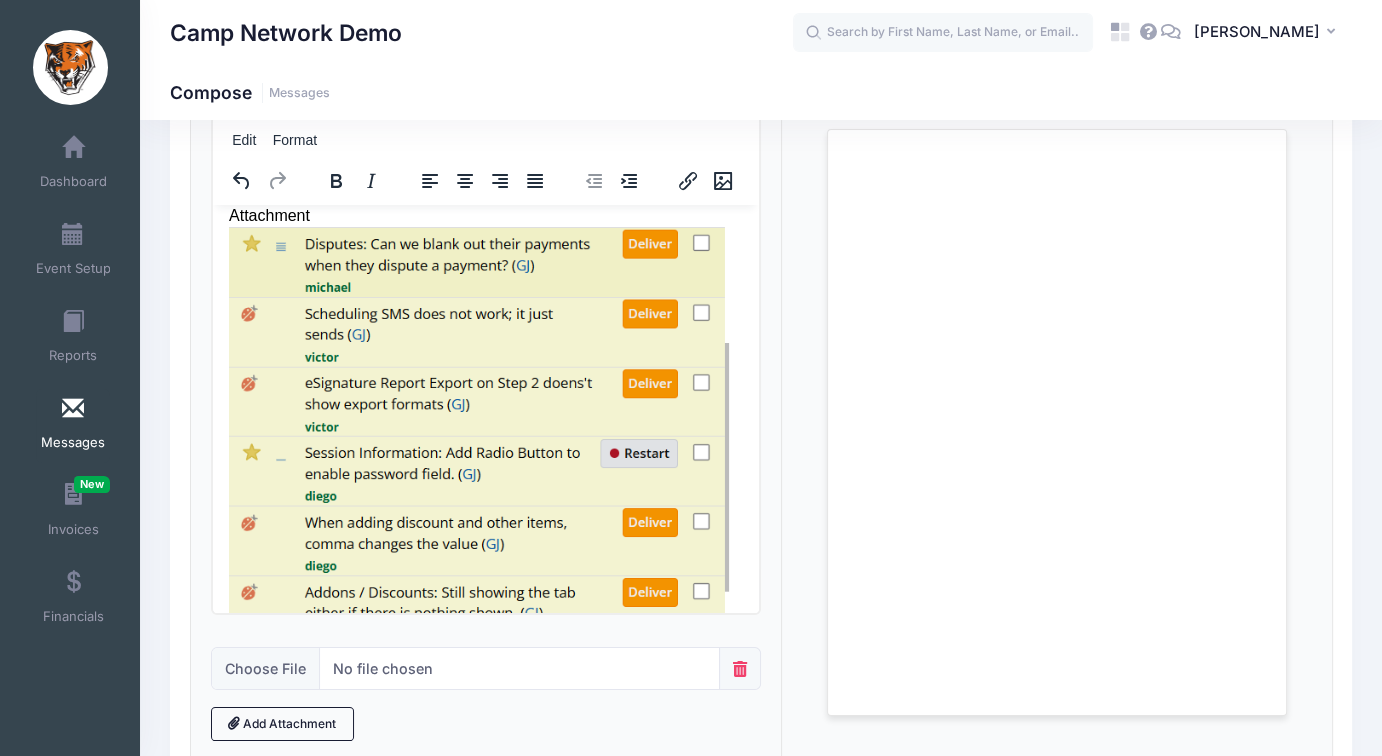 scroll, scrollTop: 294, scrollLeft: 0, axis: vertical 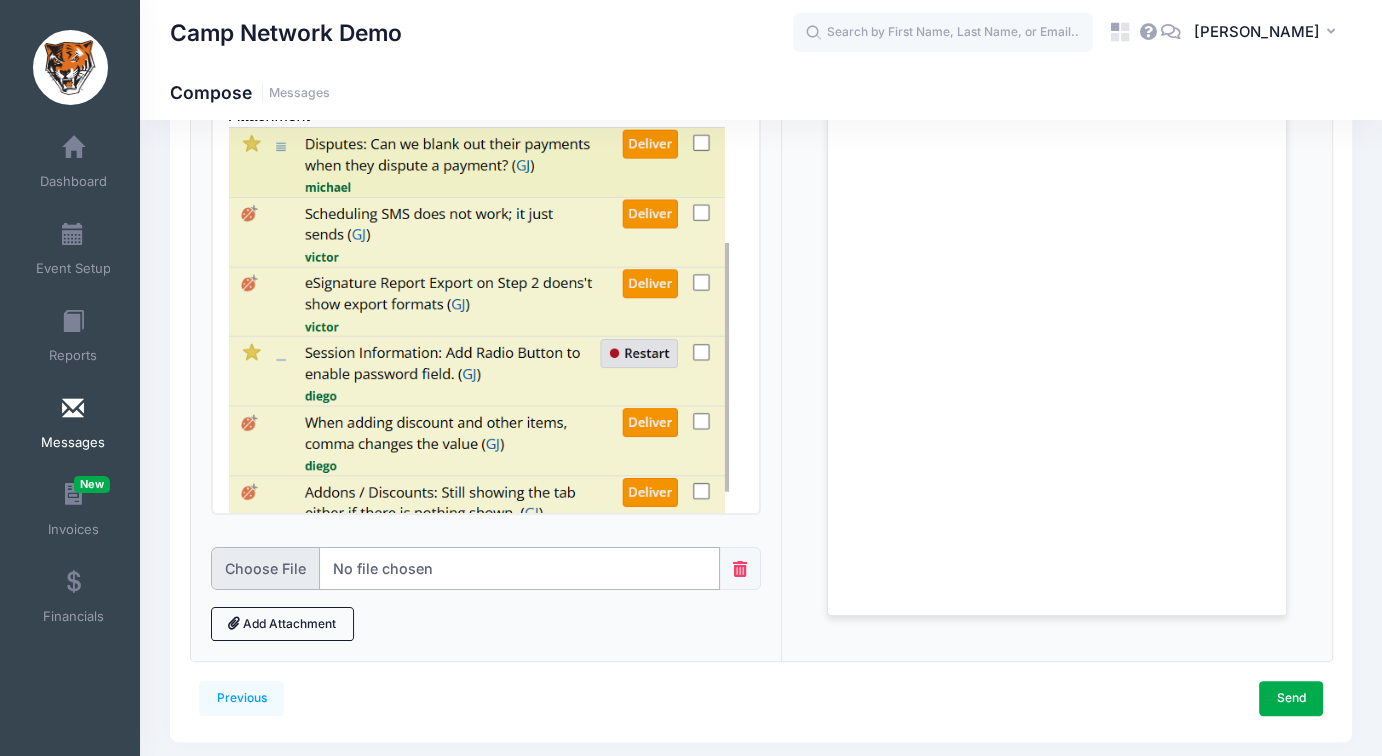 click at bounding box center (465, 568) 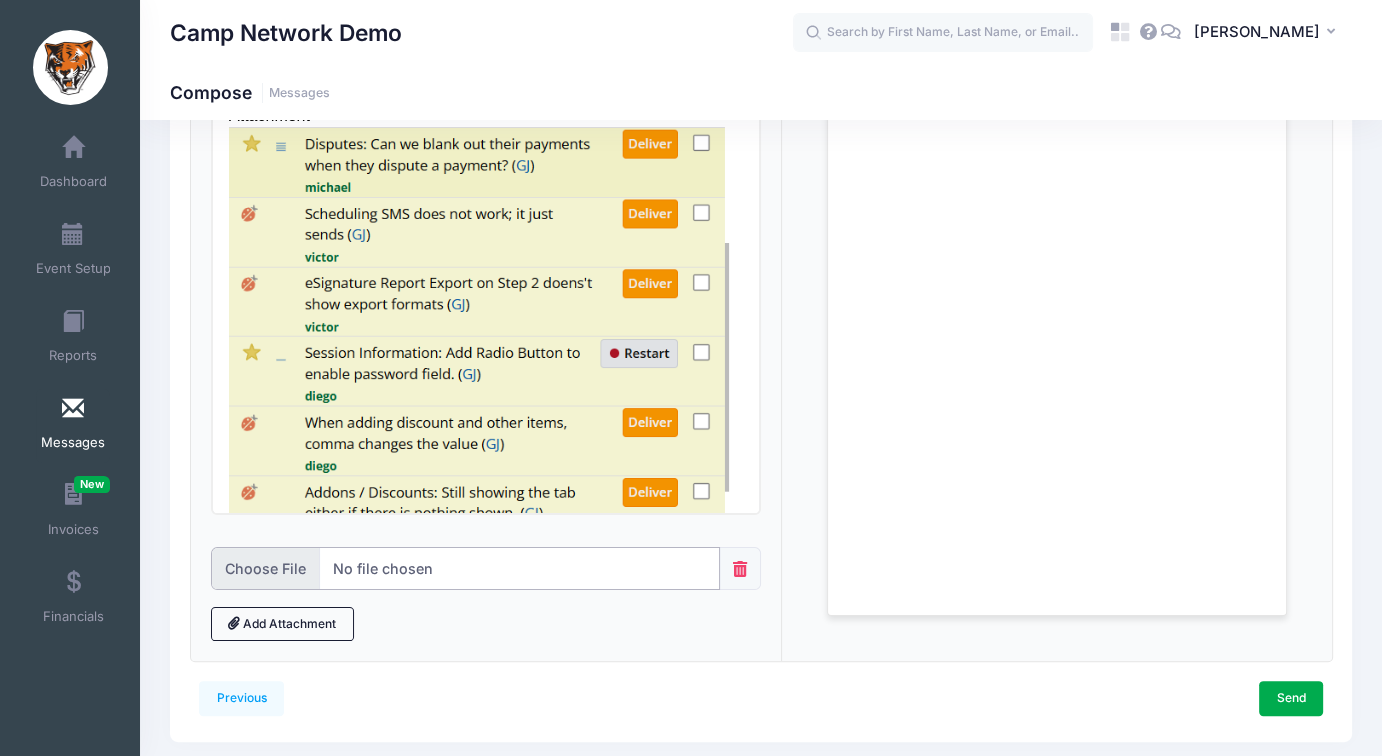 type on "C:\fakepath\Screenshot 2024-10-16 191222.png" 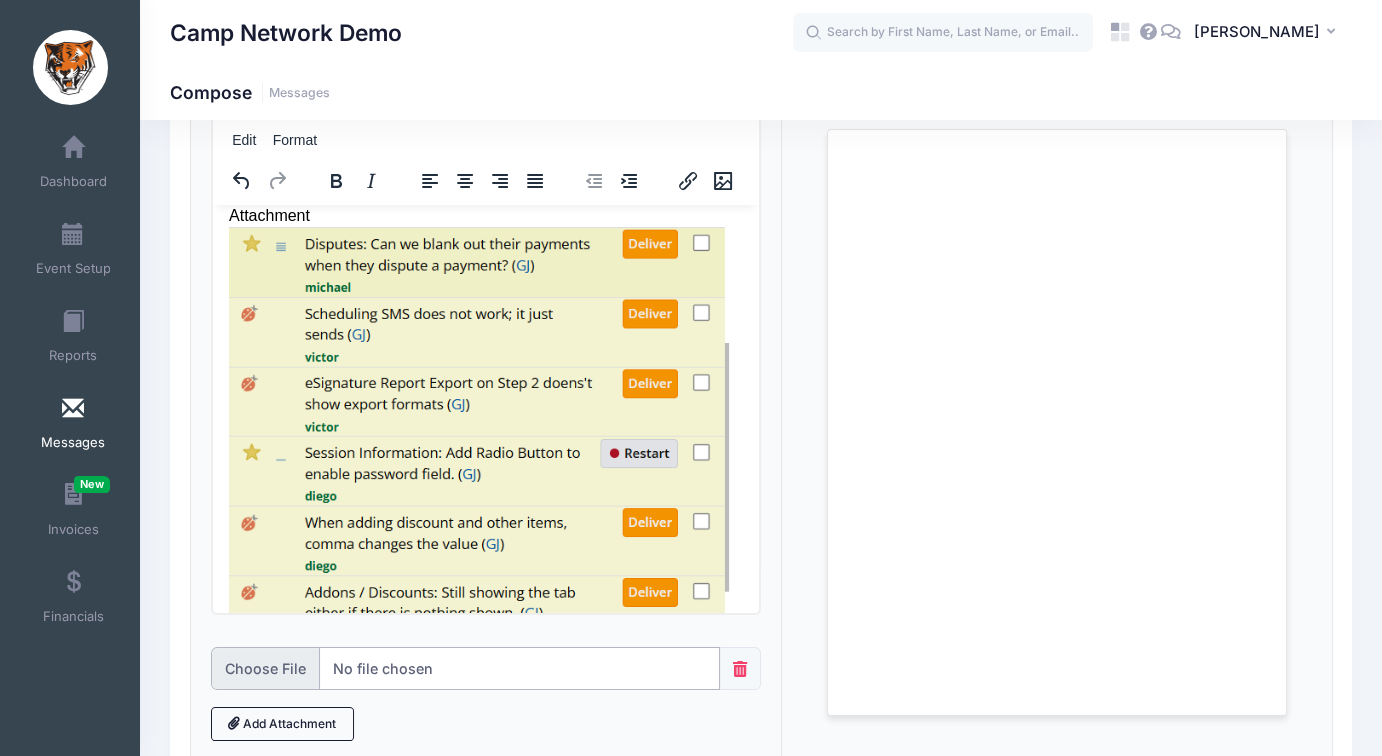 scroll, scrollTop: 0, scrollLeft: 0, axis: both 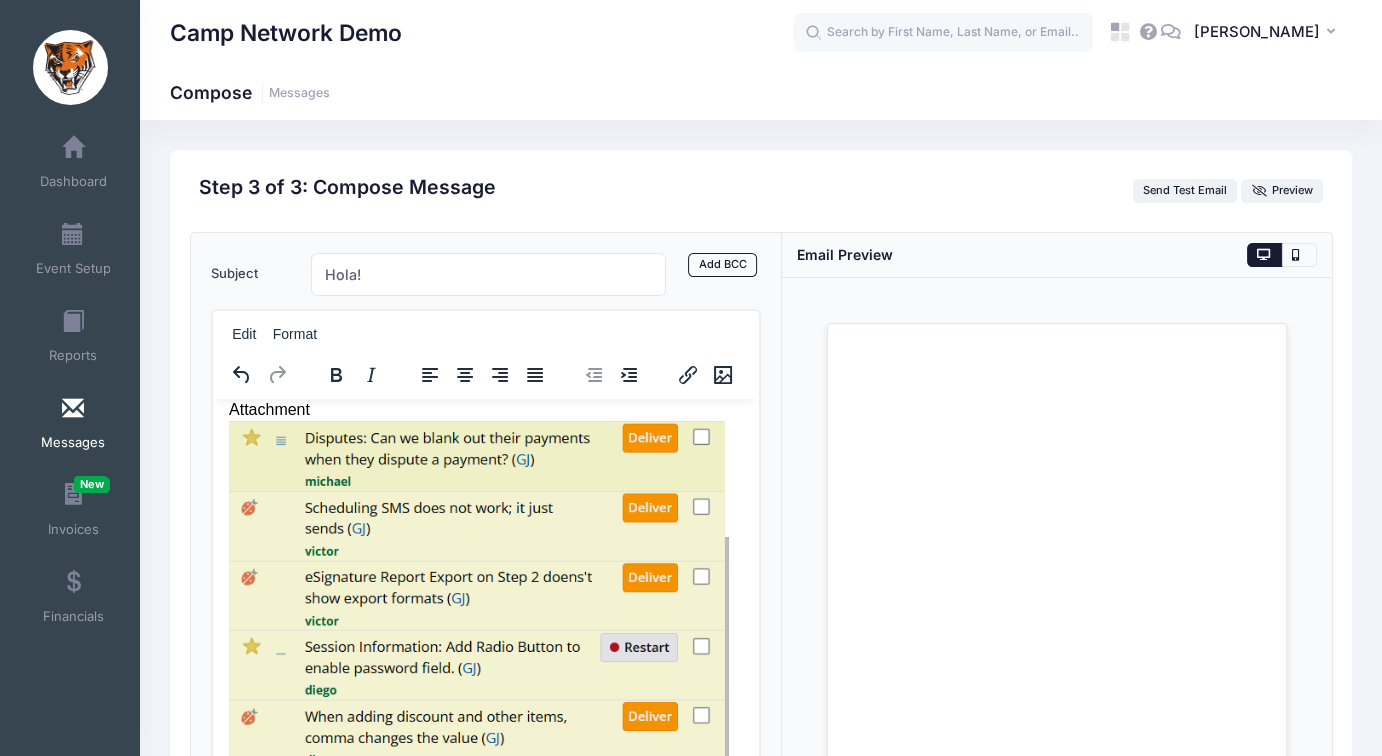 click on "Step 3 of 3: Compose Message
Send Test Email
Preview" at bounding box center [761, 191] 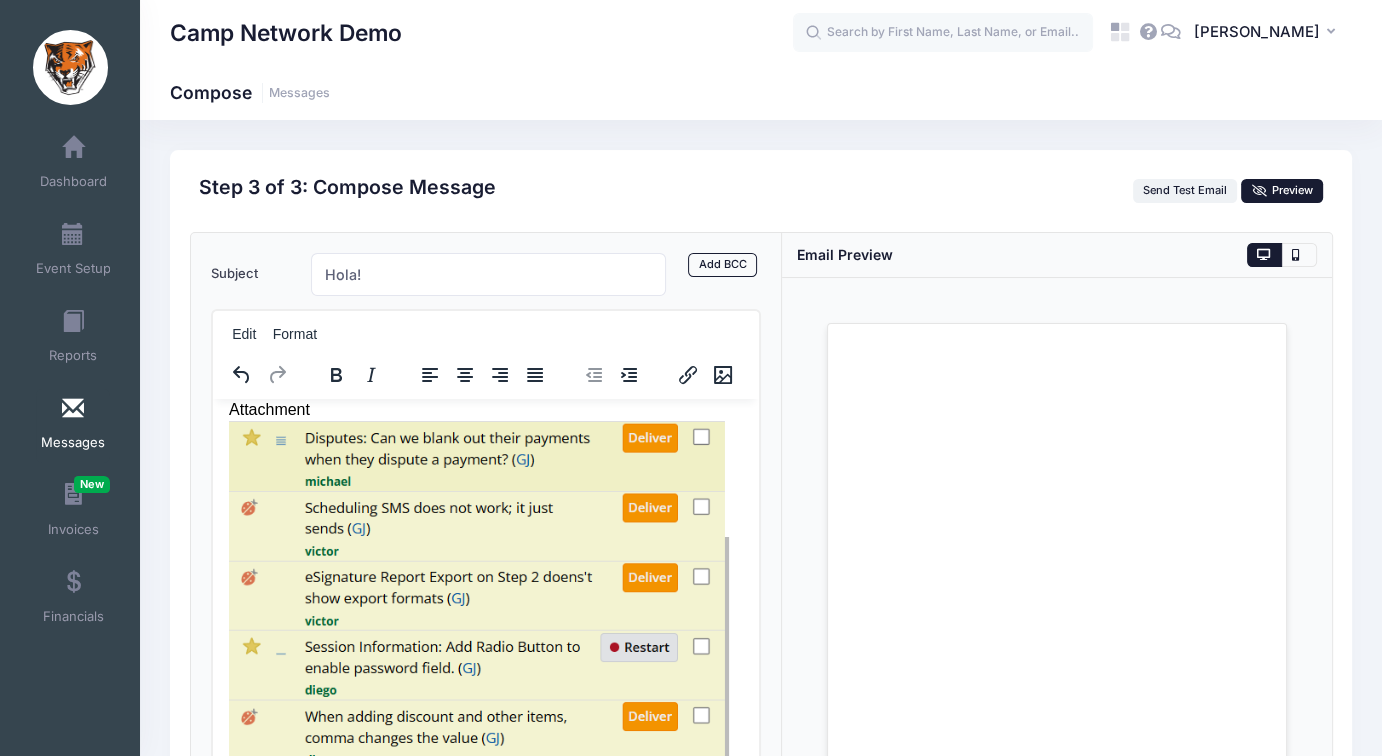 click on "Preview" at bounding box center (1282, 190) 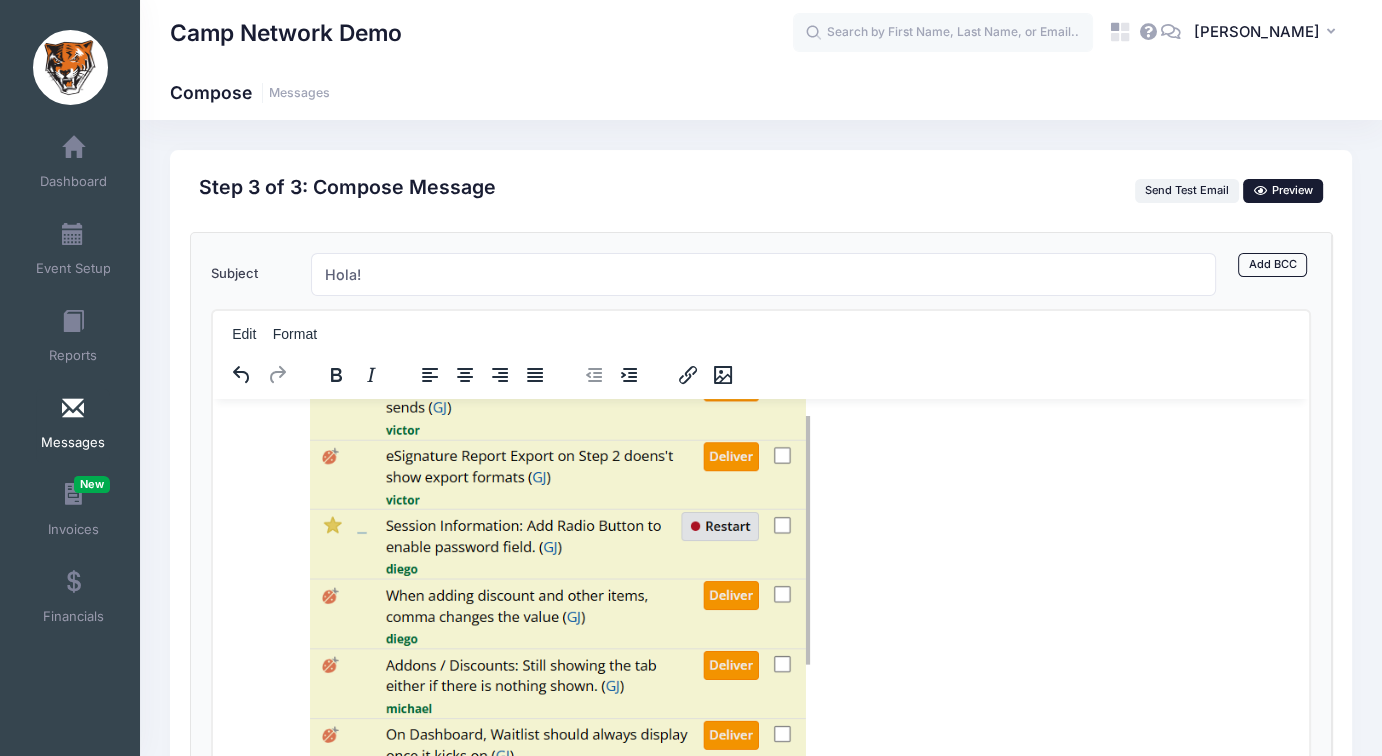 click on "Preview" at bounding box center (1283, 190) 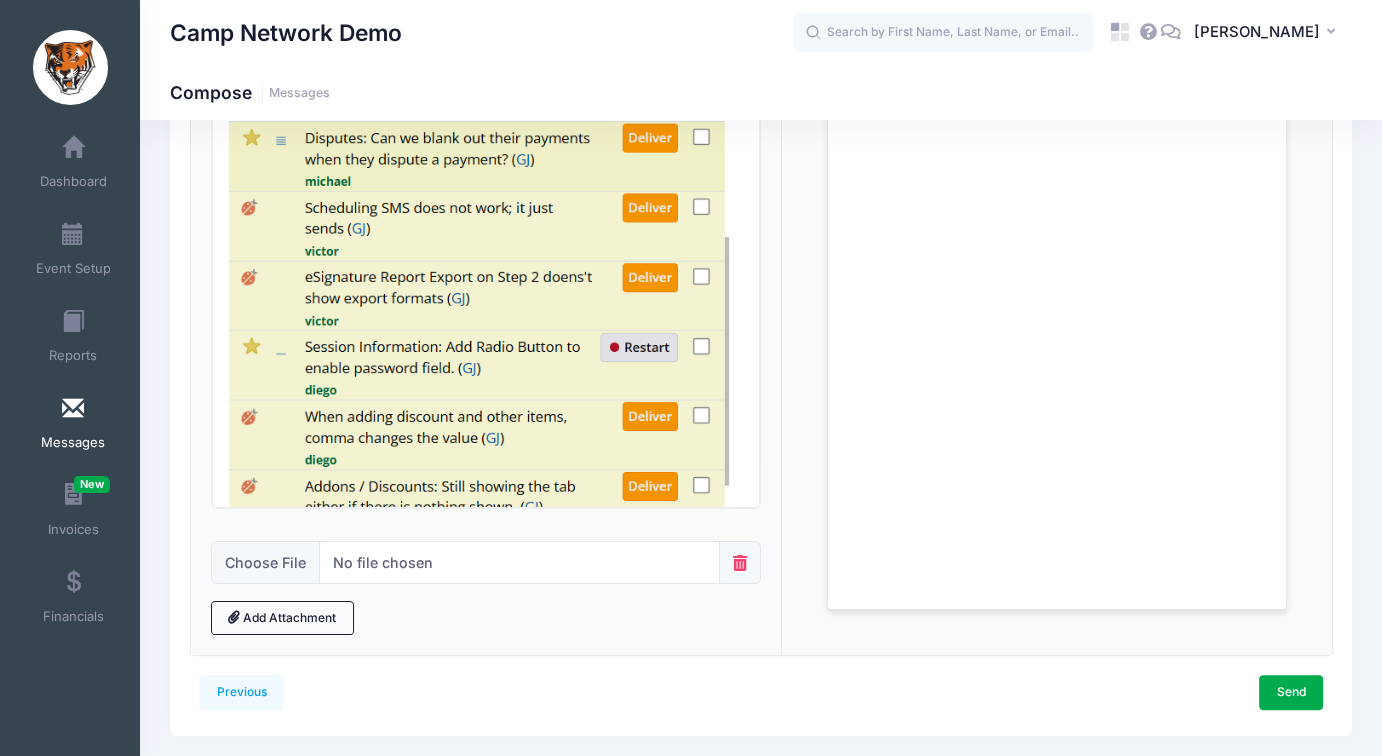 scroll, scrollTop: 353, scrollLeft: 0, axis: vertical 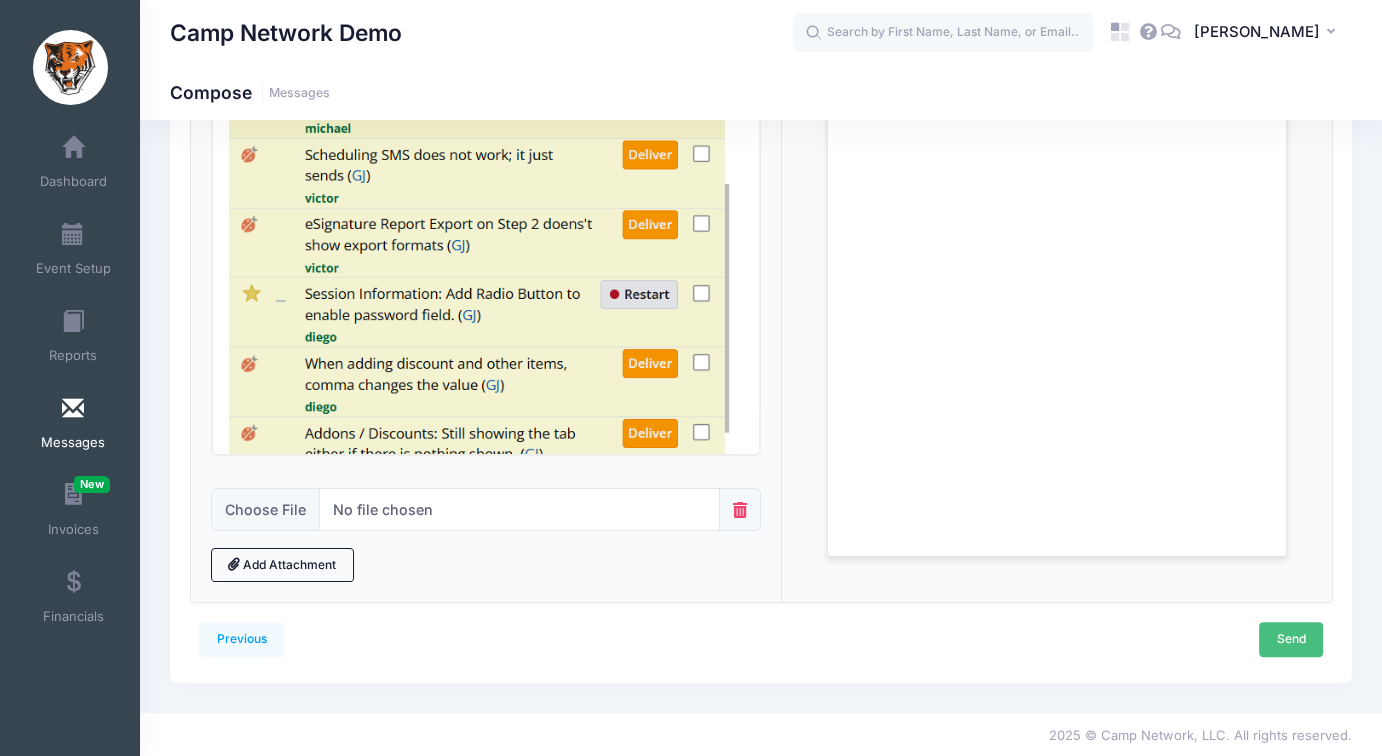 click on "Send" at bounding box center (1291, 639) 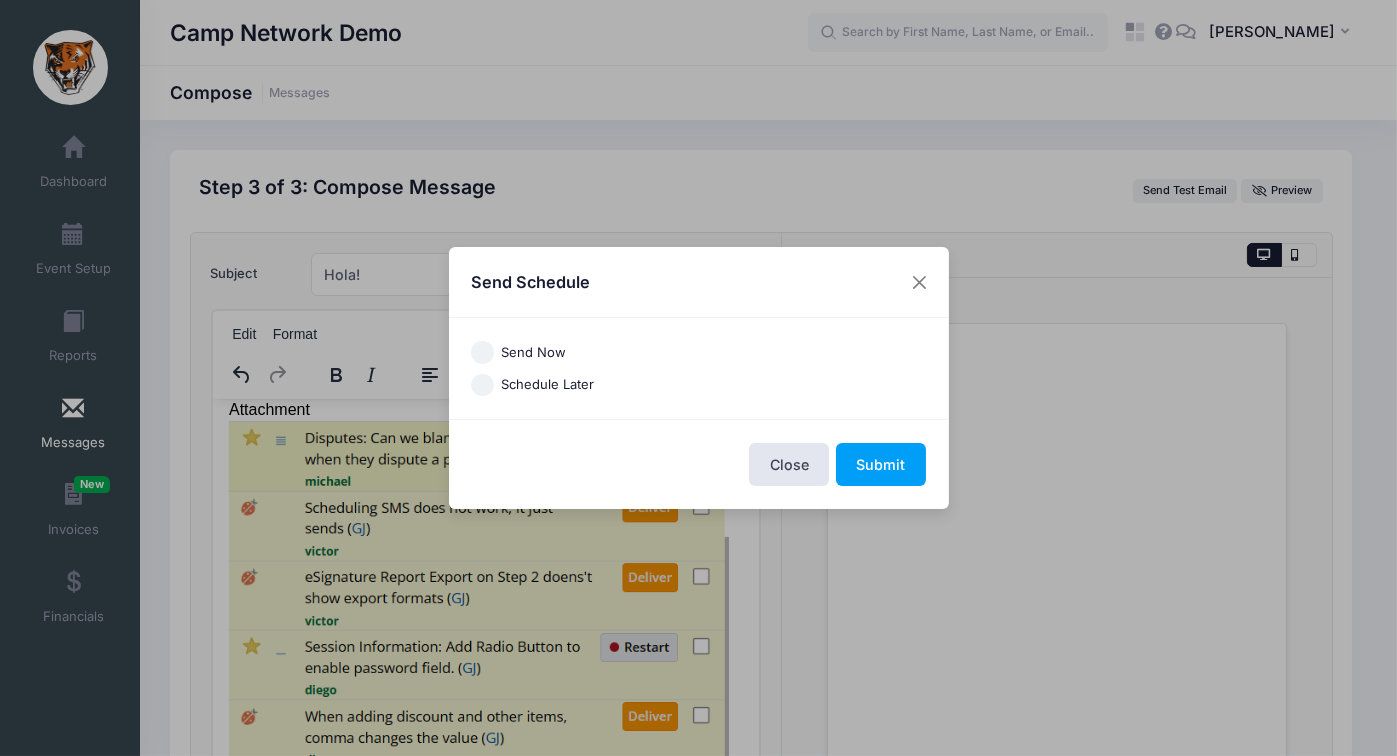 click on "Send Now" at bounding box center (533, 353) 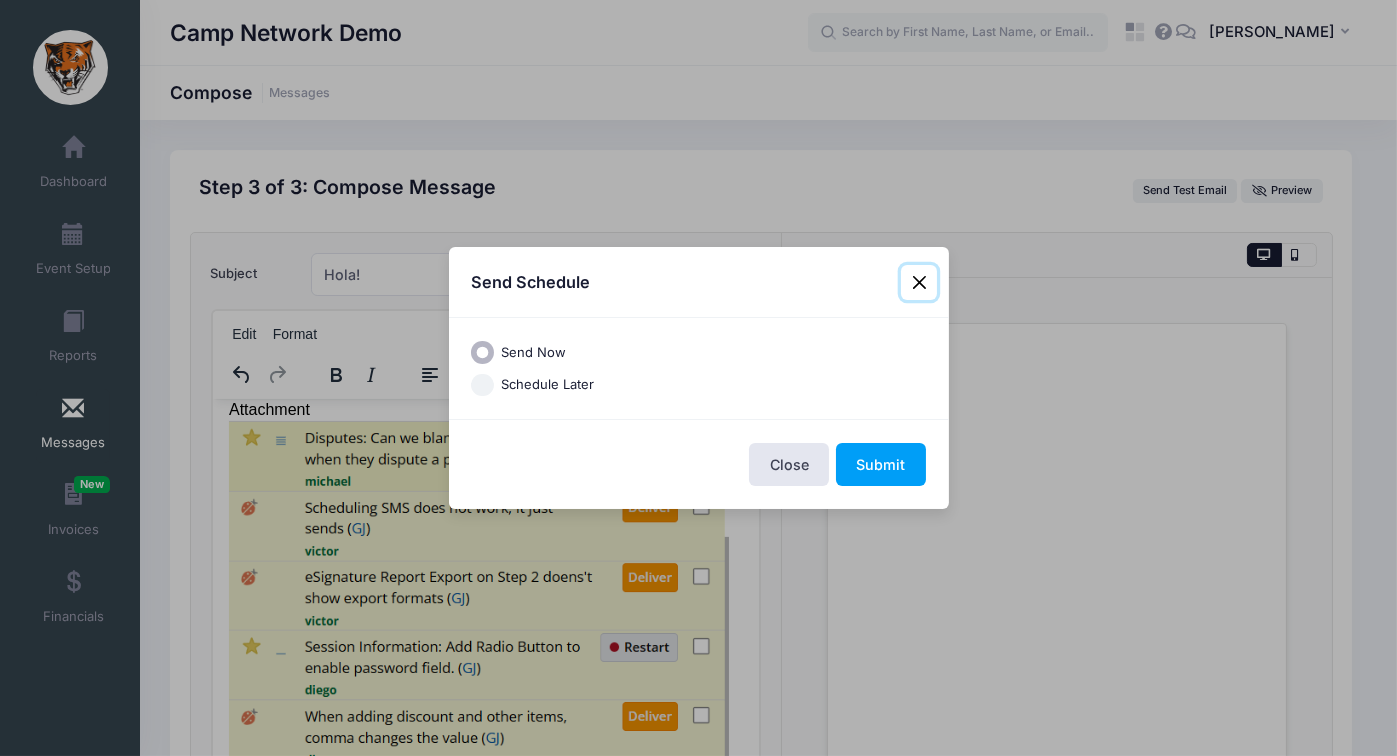 click at bounding box center (919, 283) 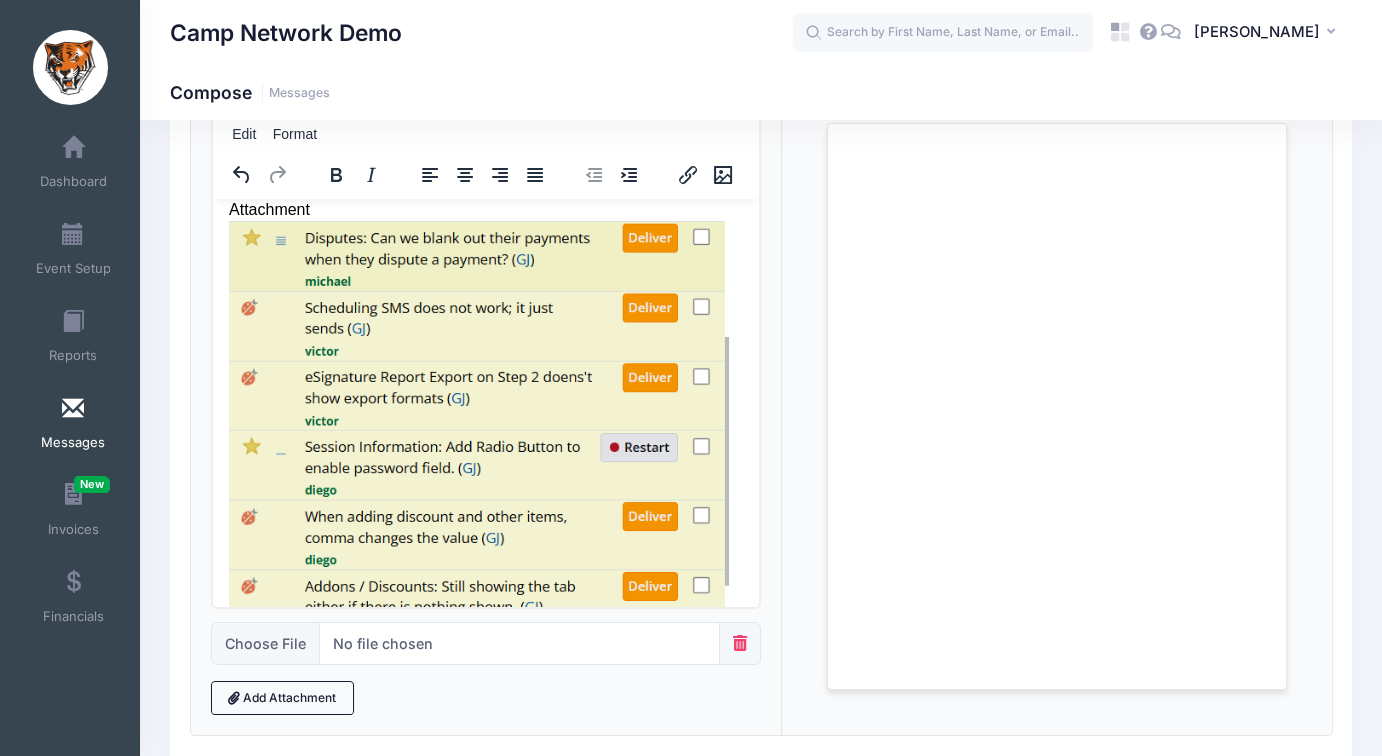 scroll, scrollTop: 333, scrollLeft: 0, axis: vertical 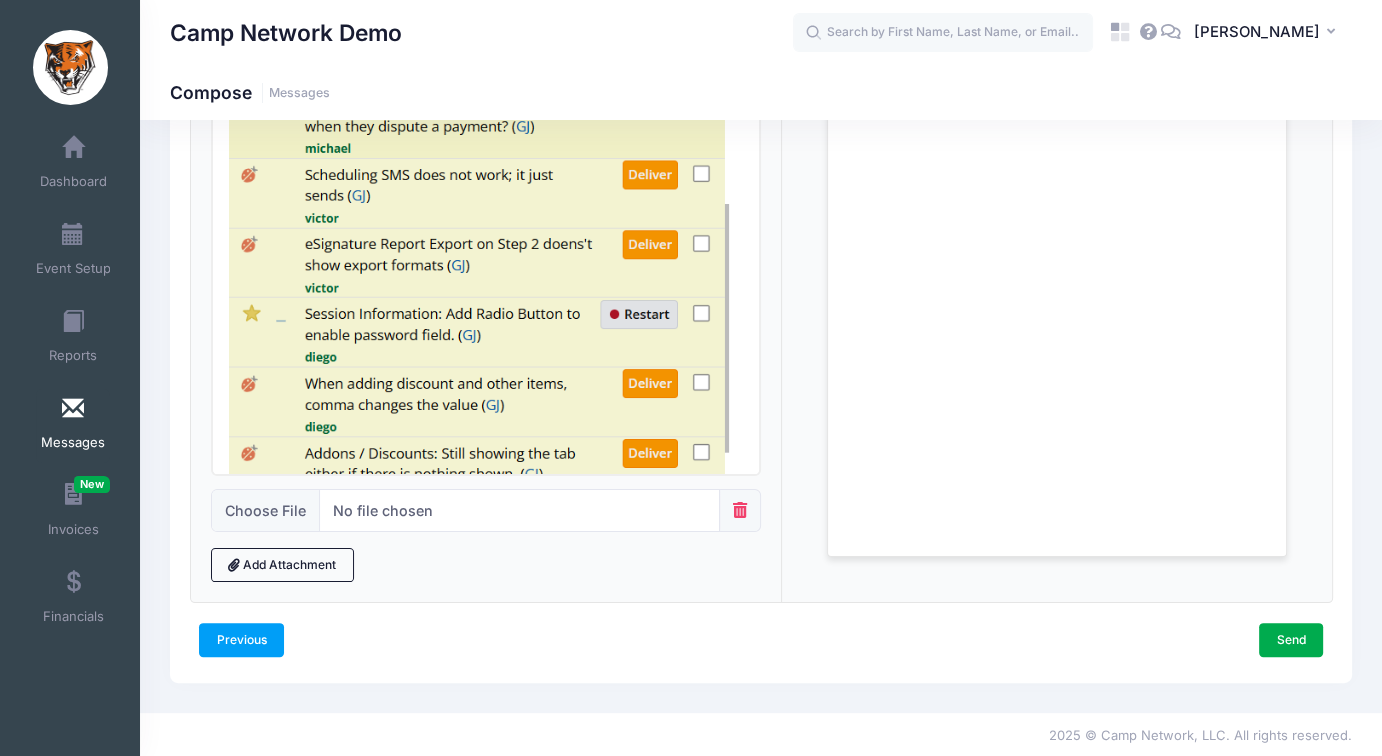 click on "Previous" at bounding box center [241, 640] 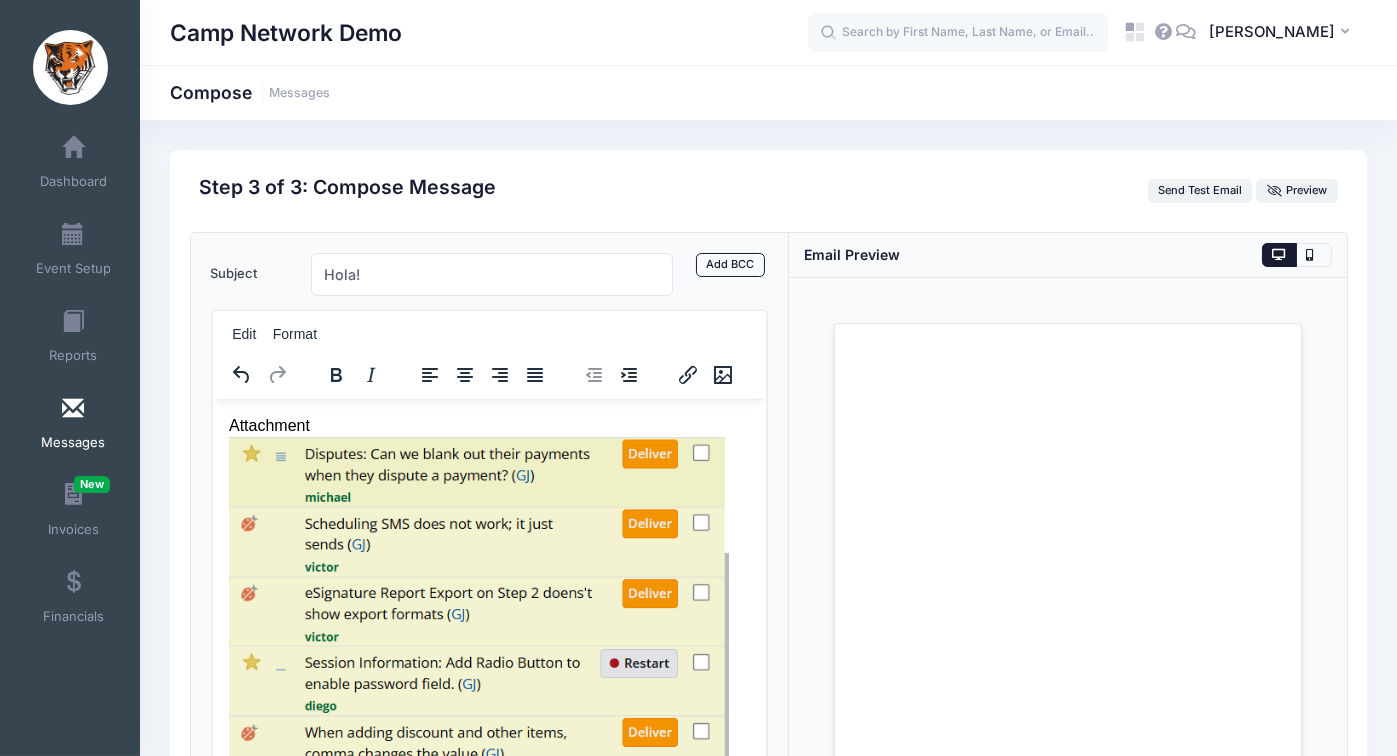 select on "50" 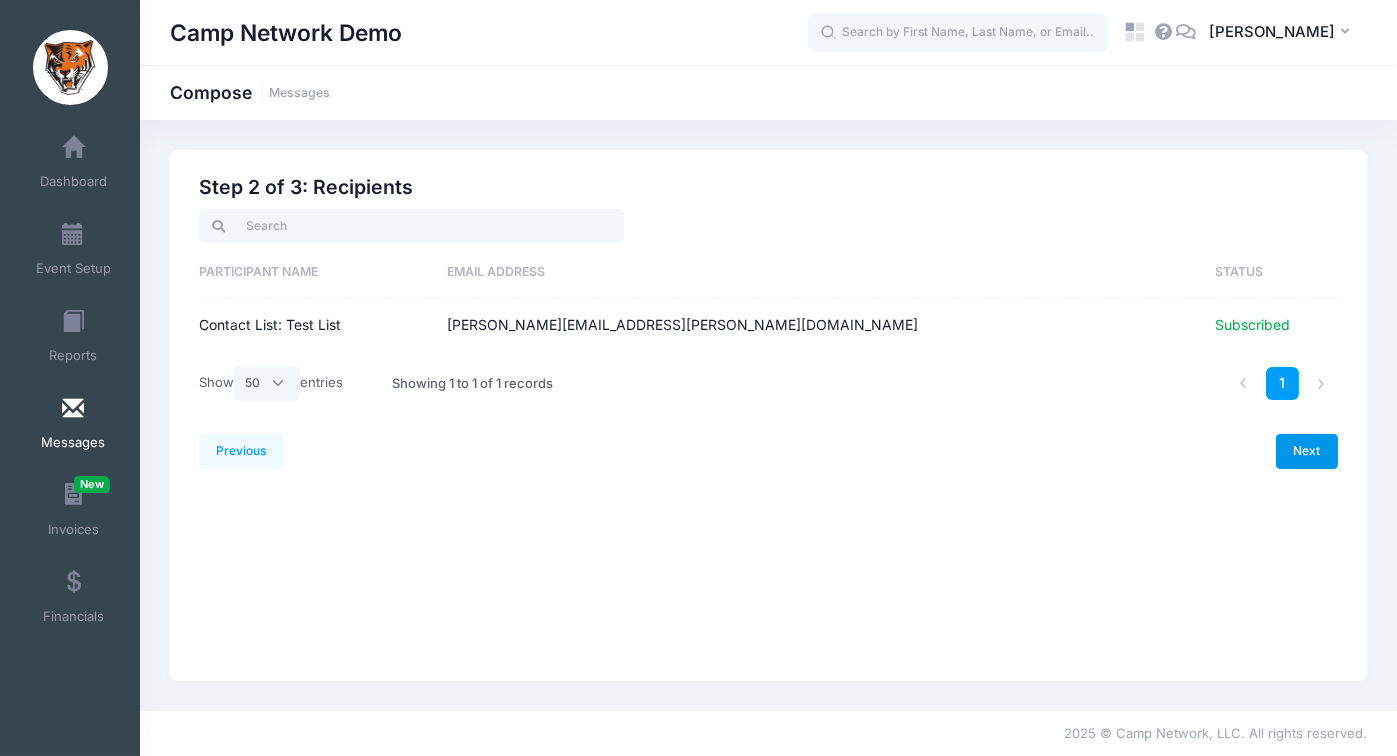 click on "Next" at bounding box center [1307, 451] 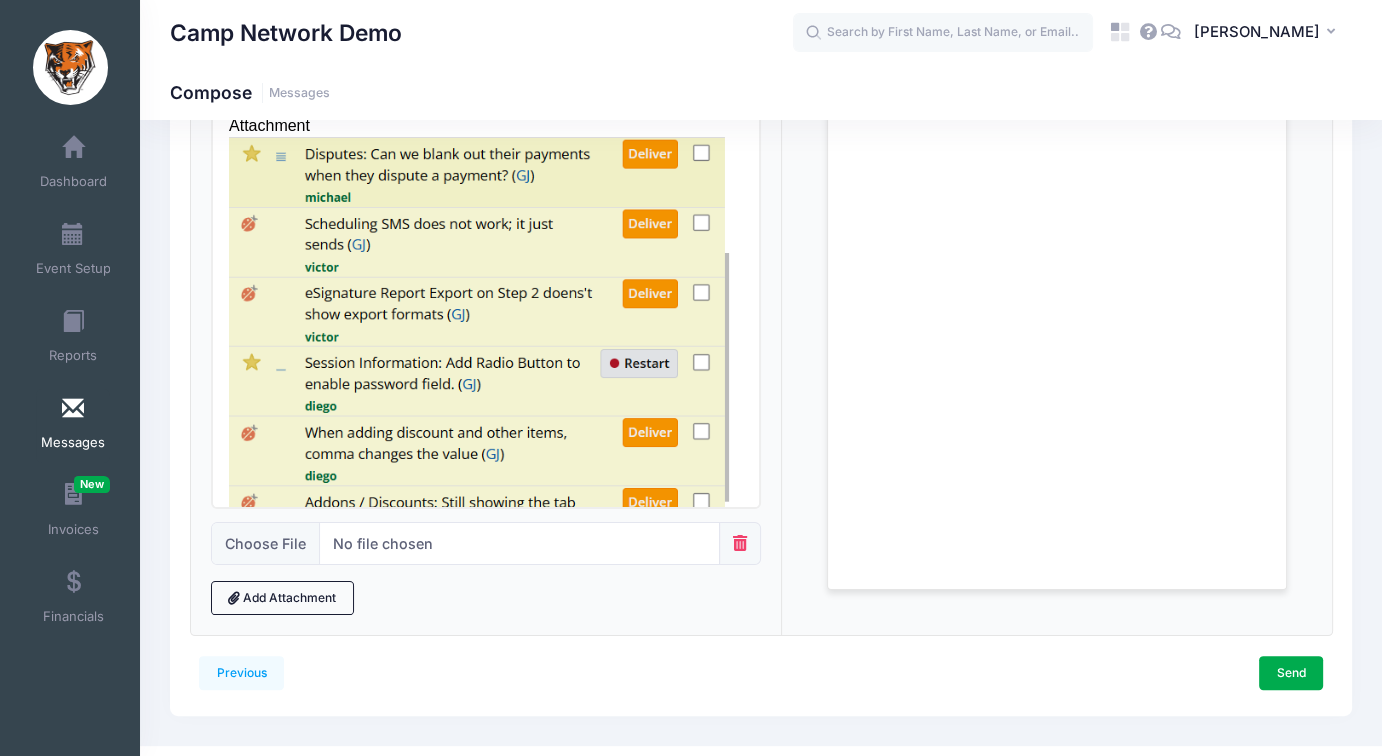 scroll, scrollTop: 333, scrollLeft: 0, axis: vertical 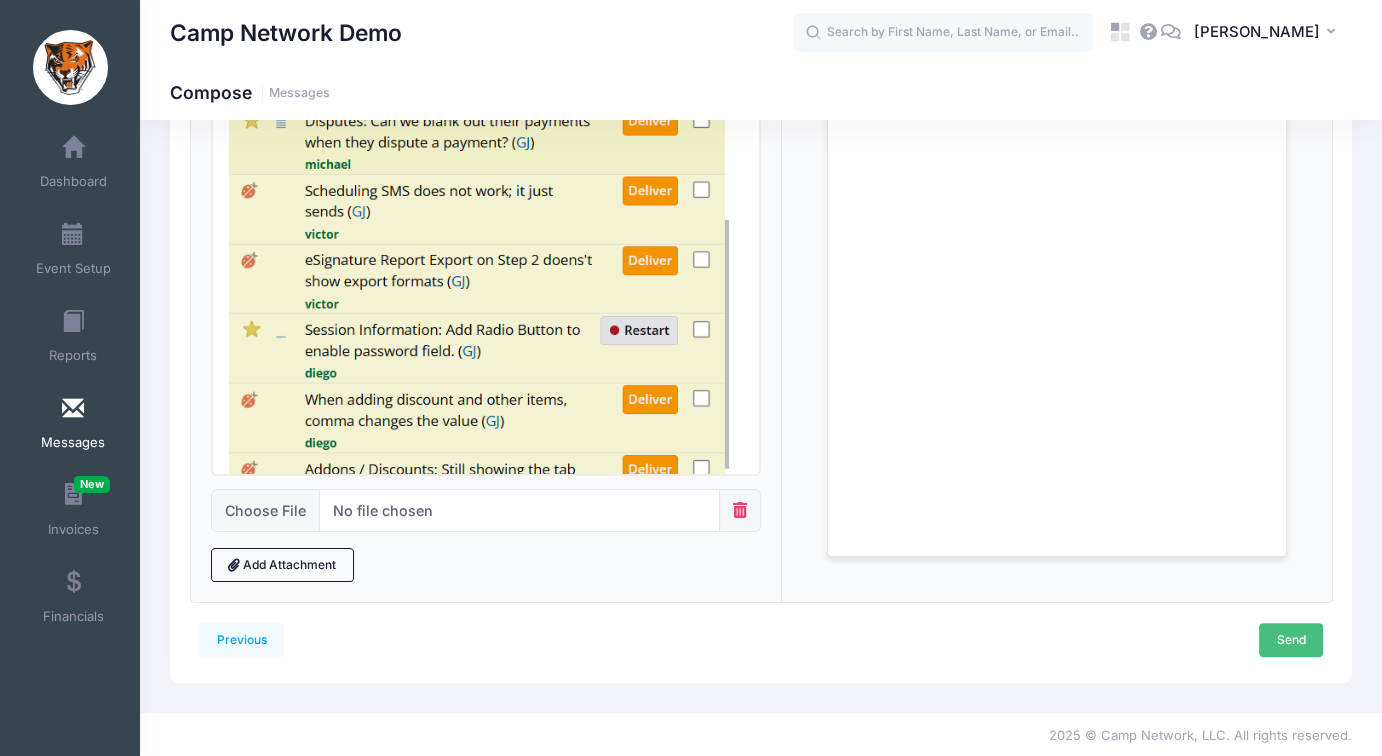 click on "Send" at bounding box center (1291, 640) 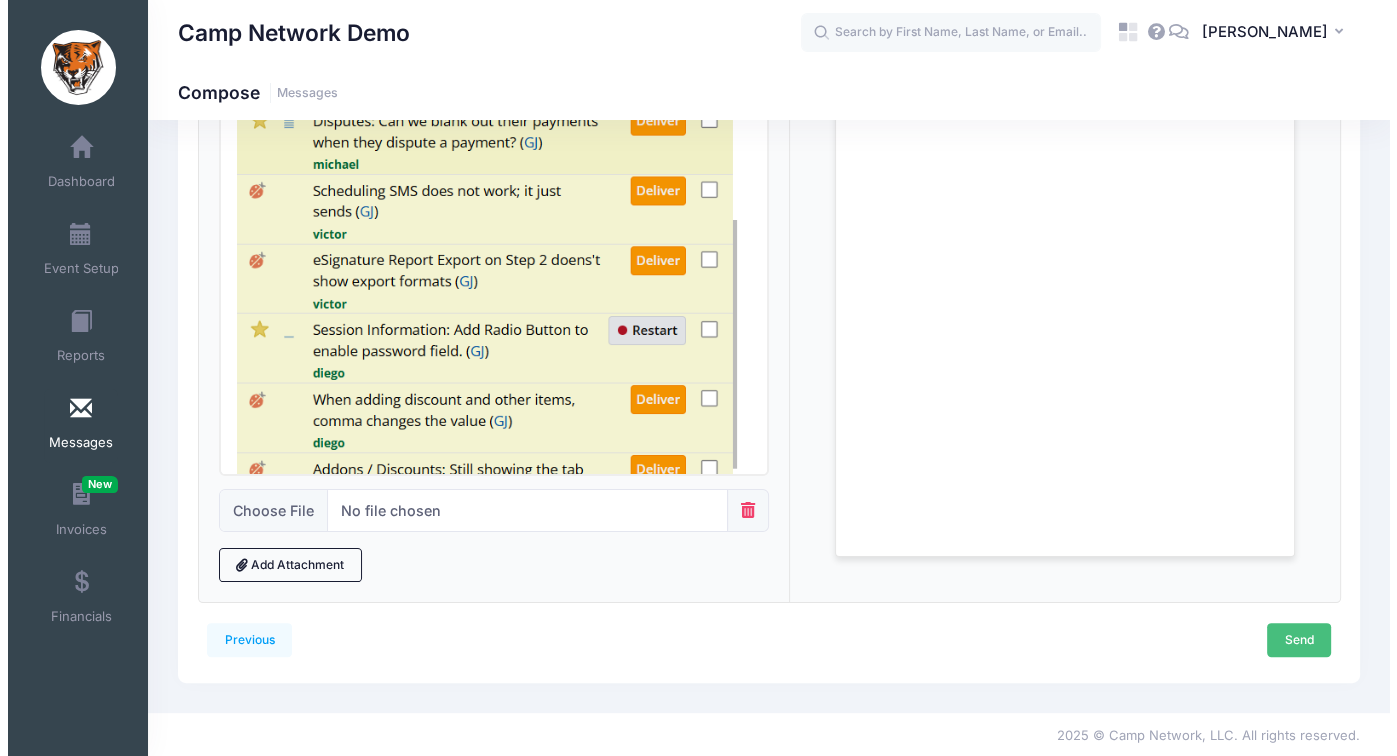 scroll, scrollTop: 0, scrollLeft: 0, axis: both 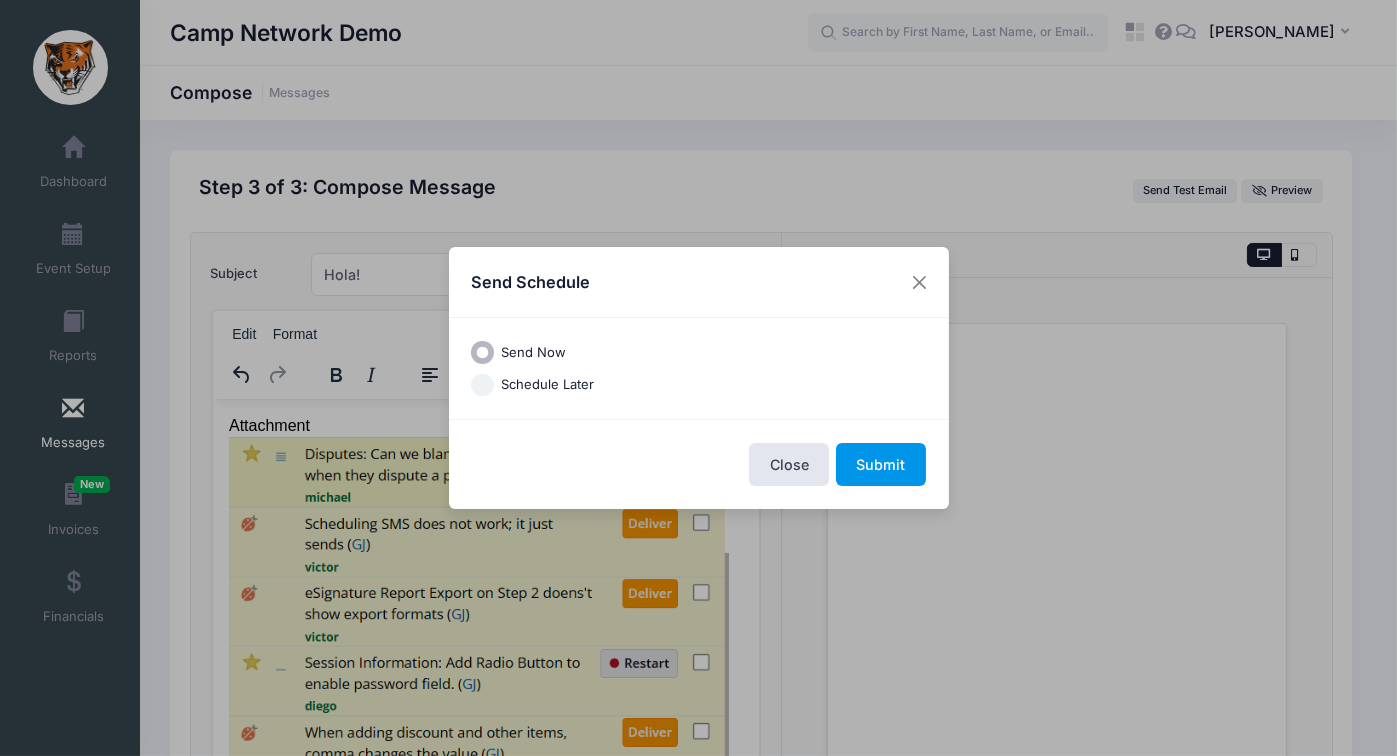 click on "Submit" at bounding box center [881, 464] 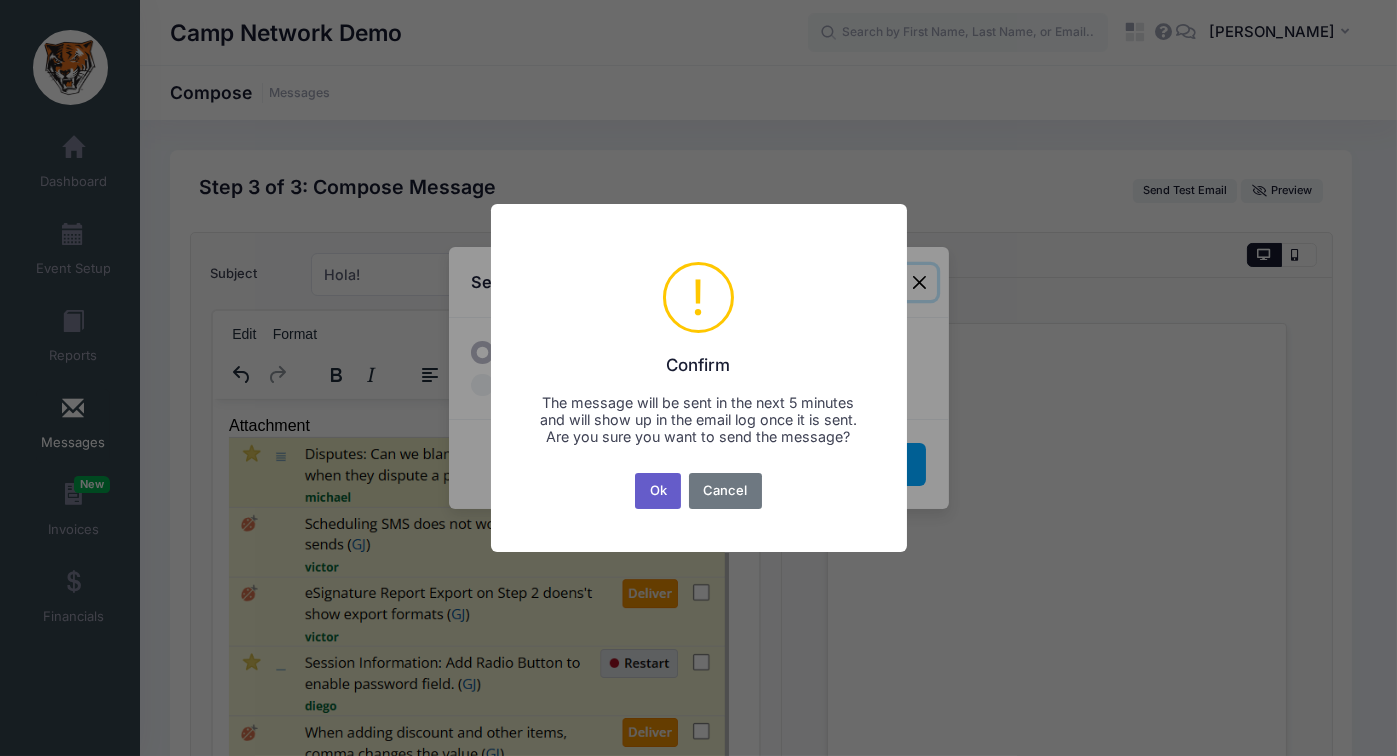 click on "Ok" at bounding box center [658, 491] 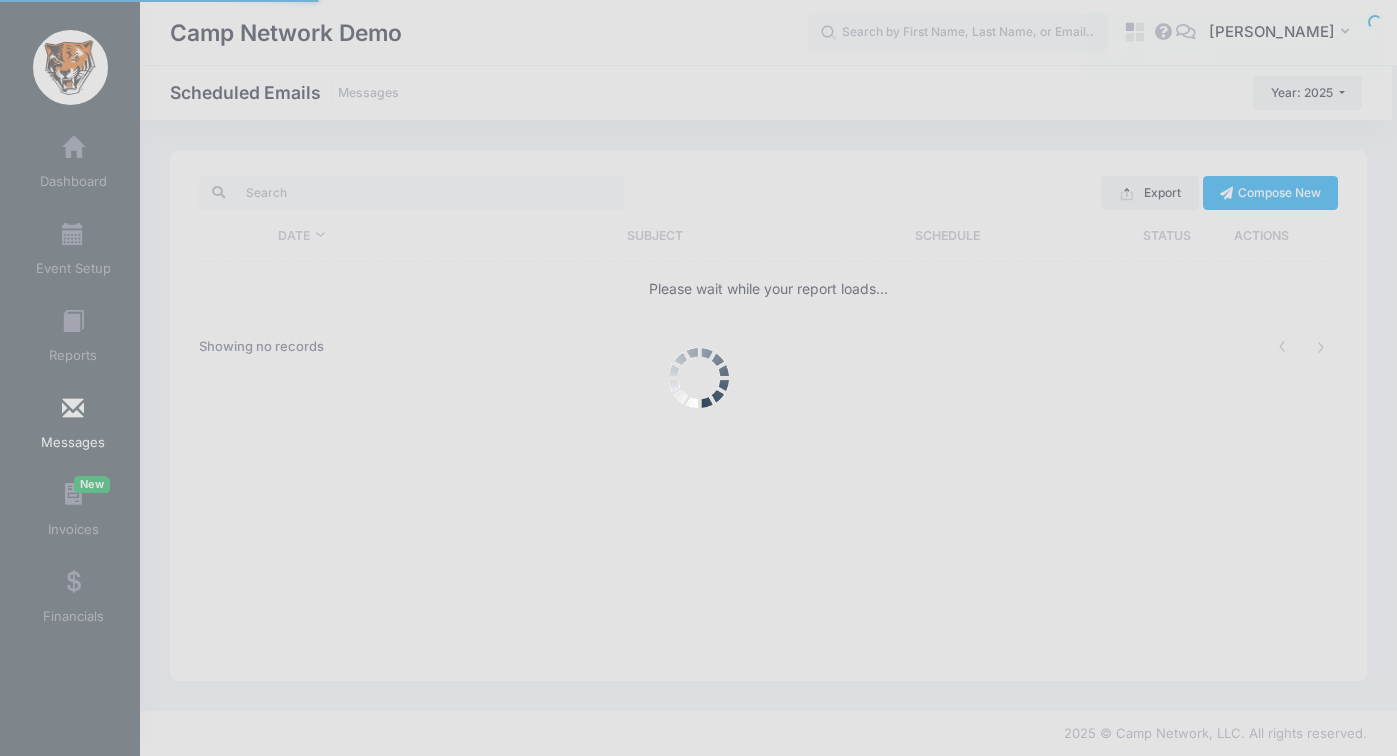 scroll, scrollTop: 0, scrollLeft: 0, axis: both 